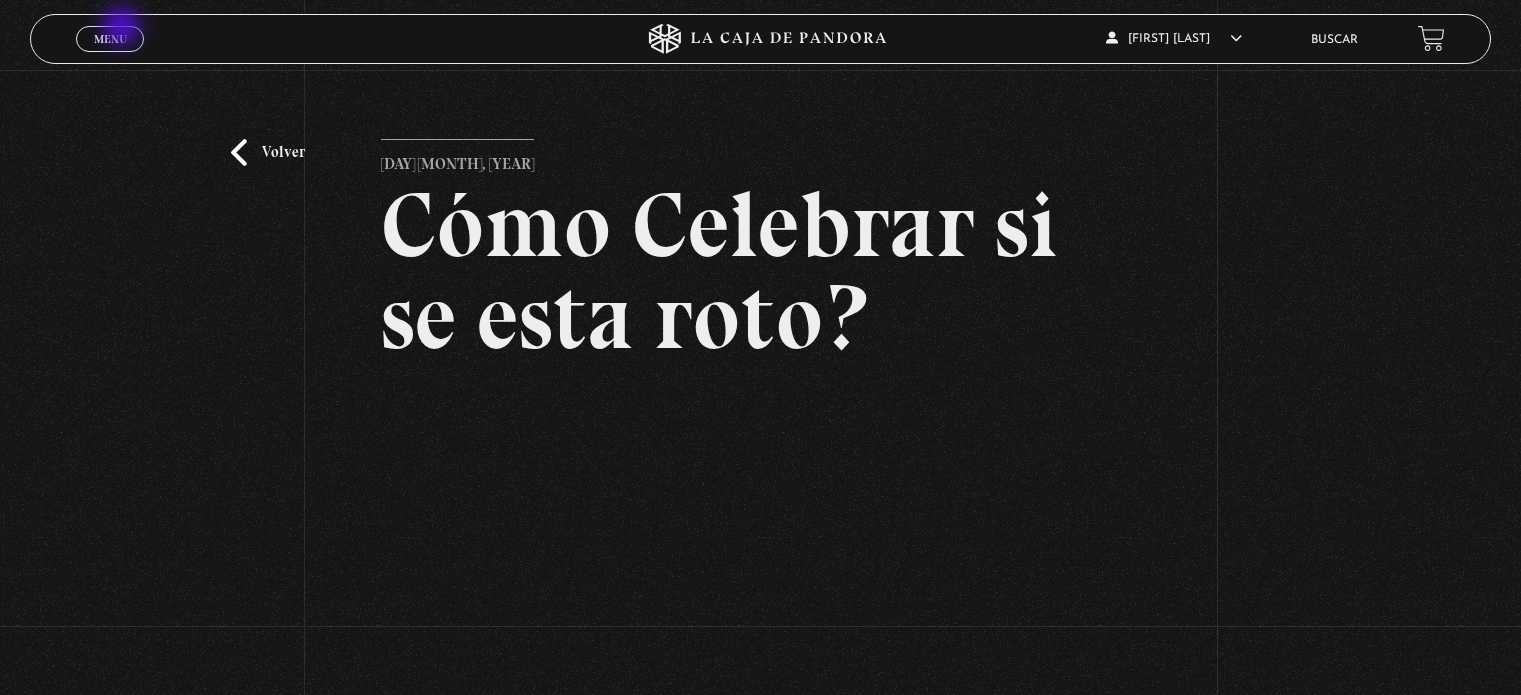 scroll, scrollTop: 175, scrollLeft: 0, axis: vertical 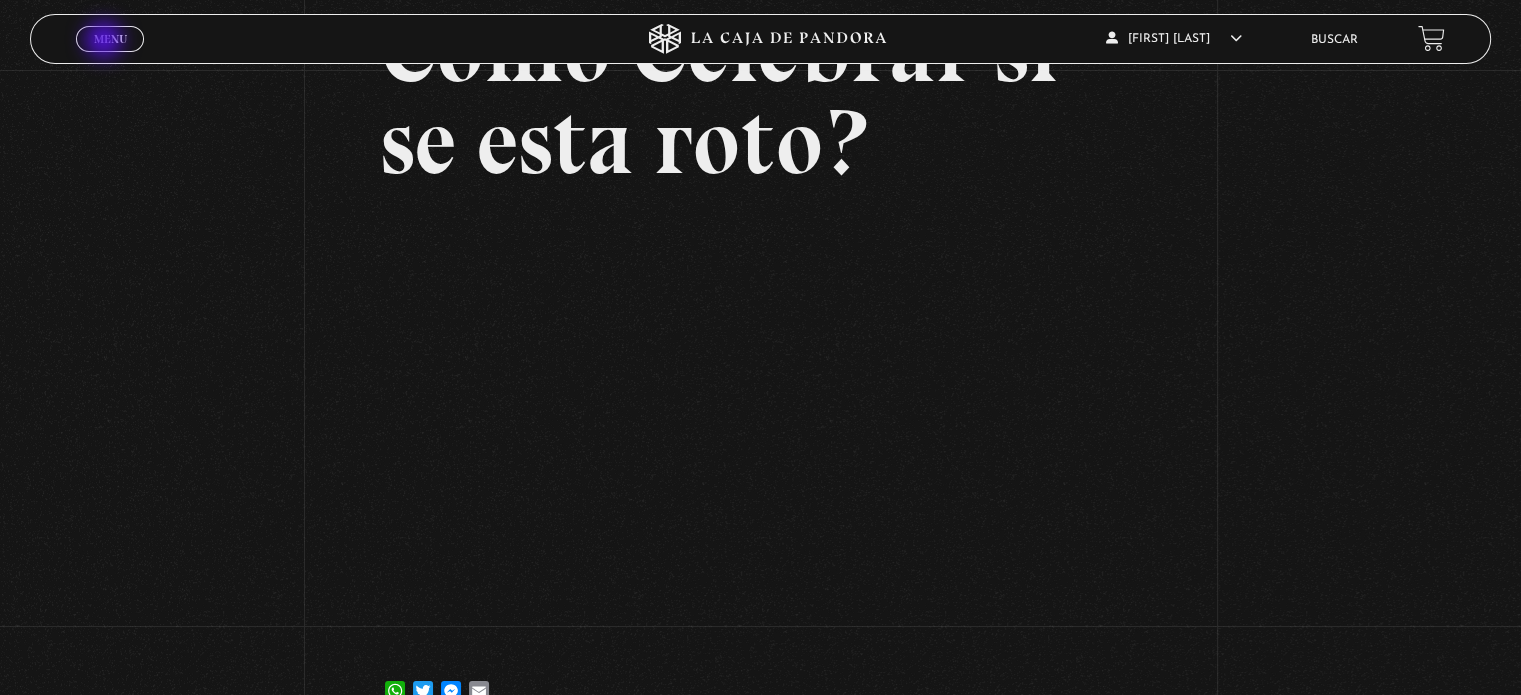 click on "Menu" at bounding box center [110, 39] 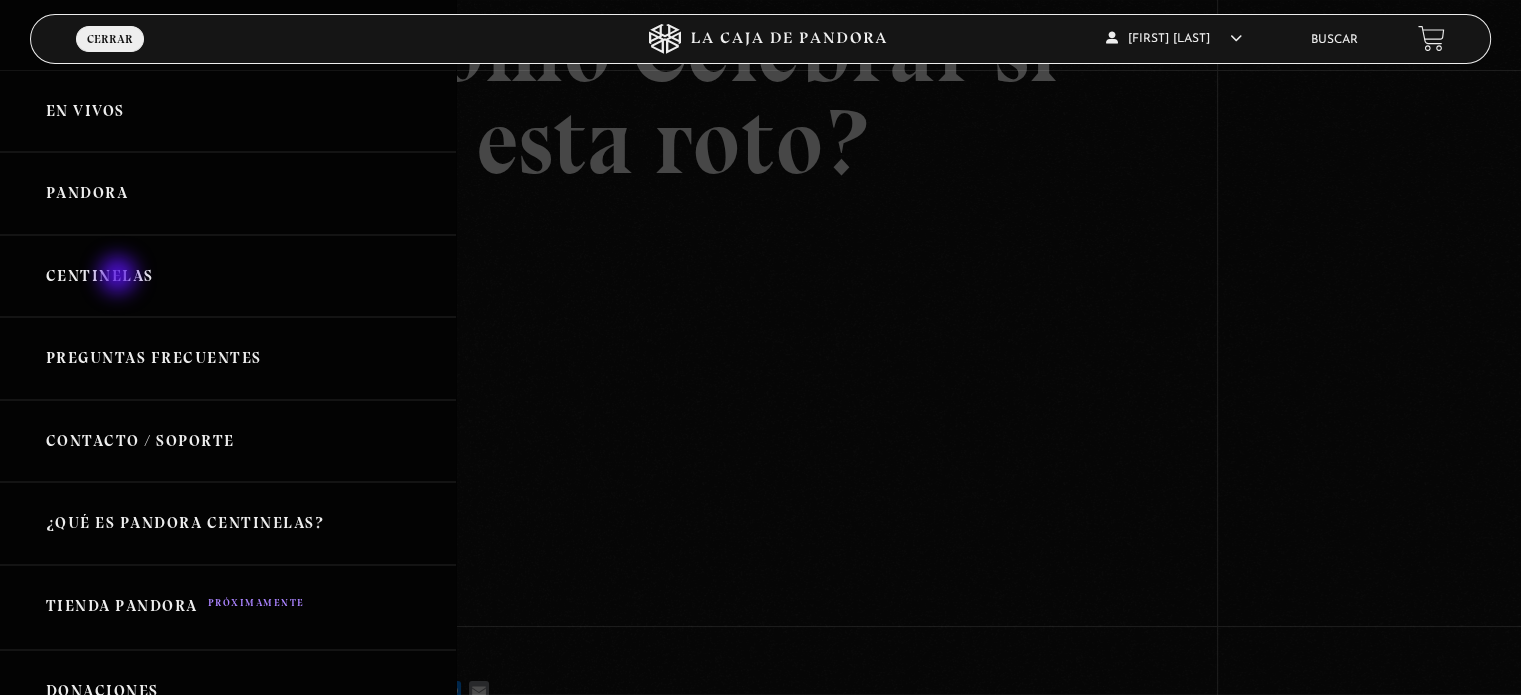 click on "Centinelas" at bounding box center [228, 276] 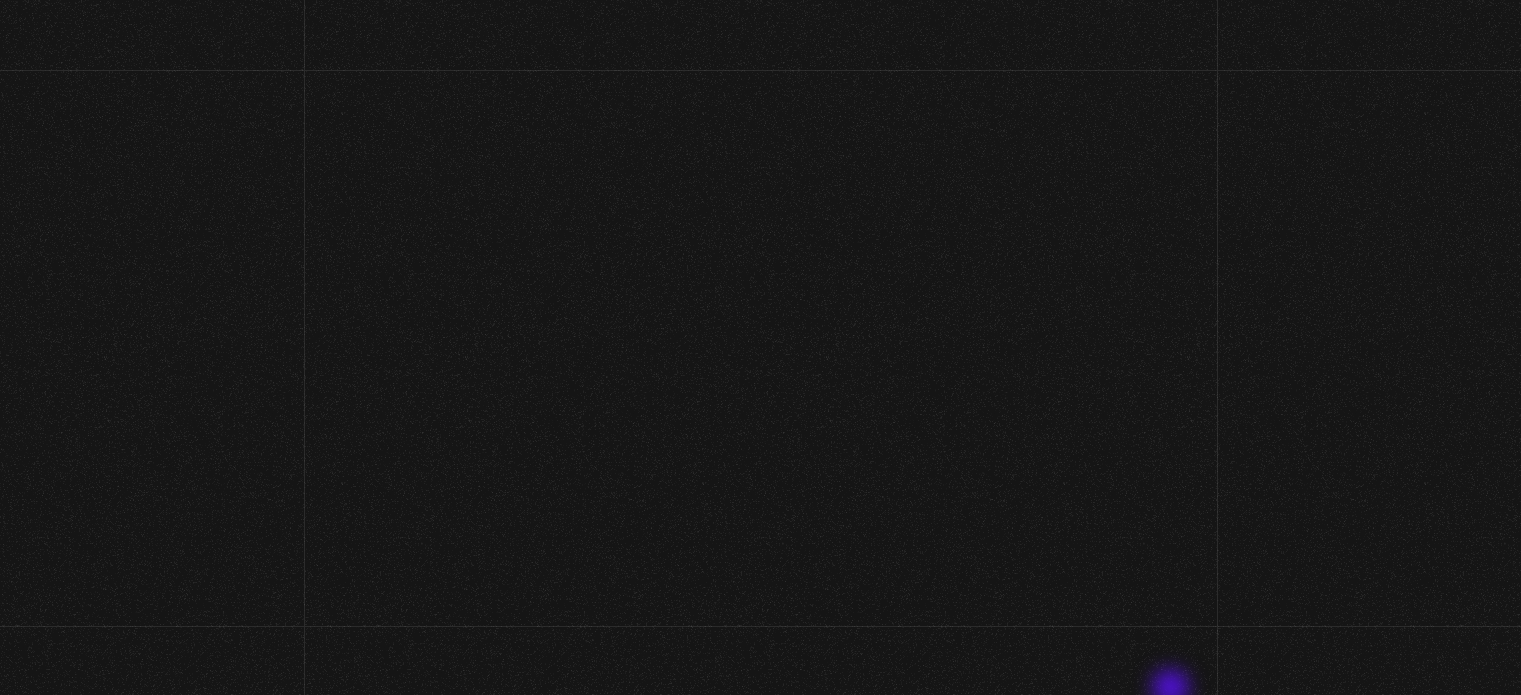 scroll, scrollTop: 0, scrollLeft: 0, axis: both 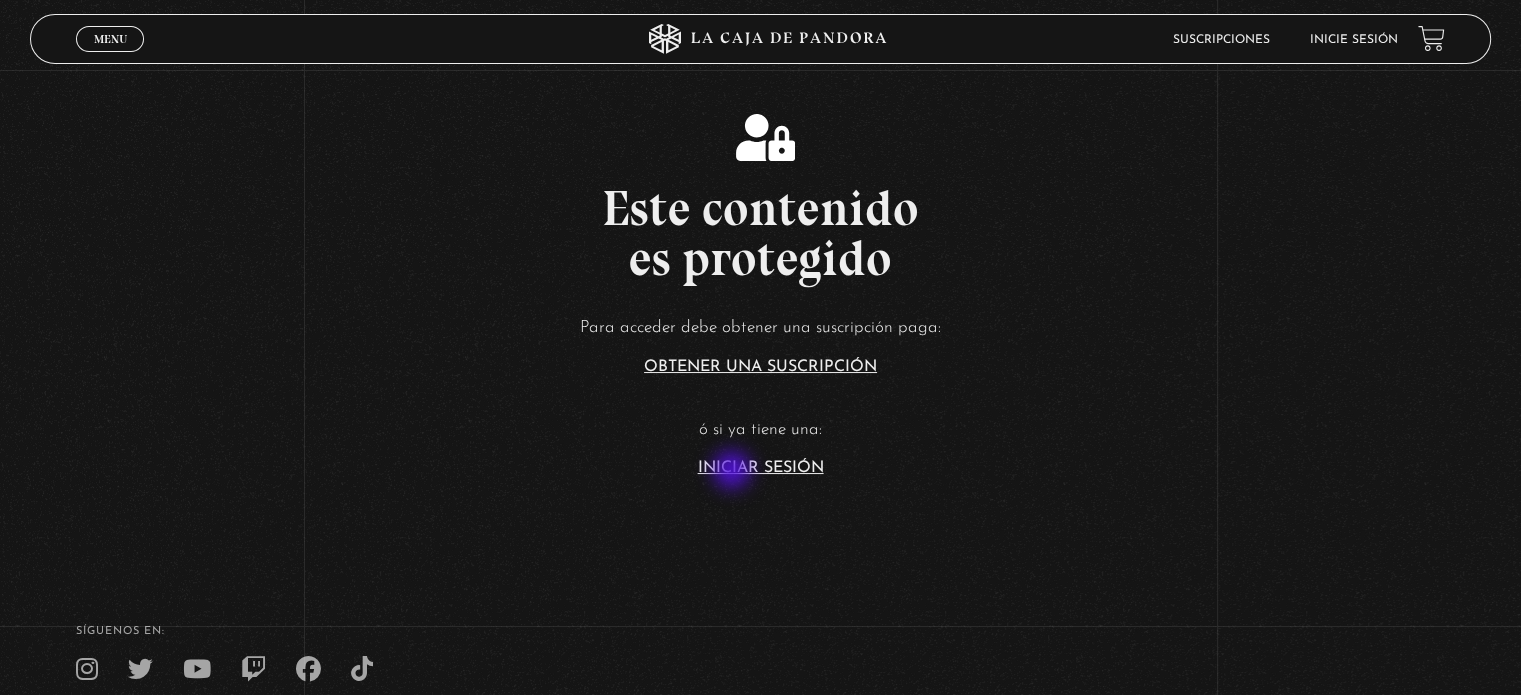 click on "Iniciar Sesión" at bounding box center [761, 468] 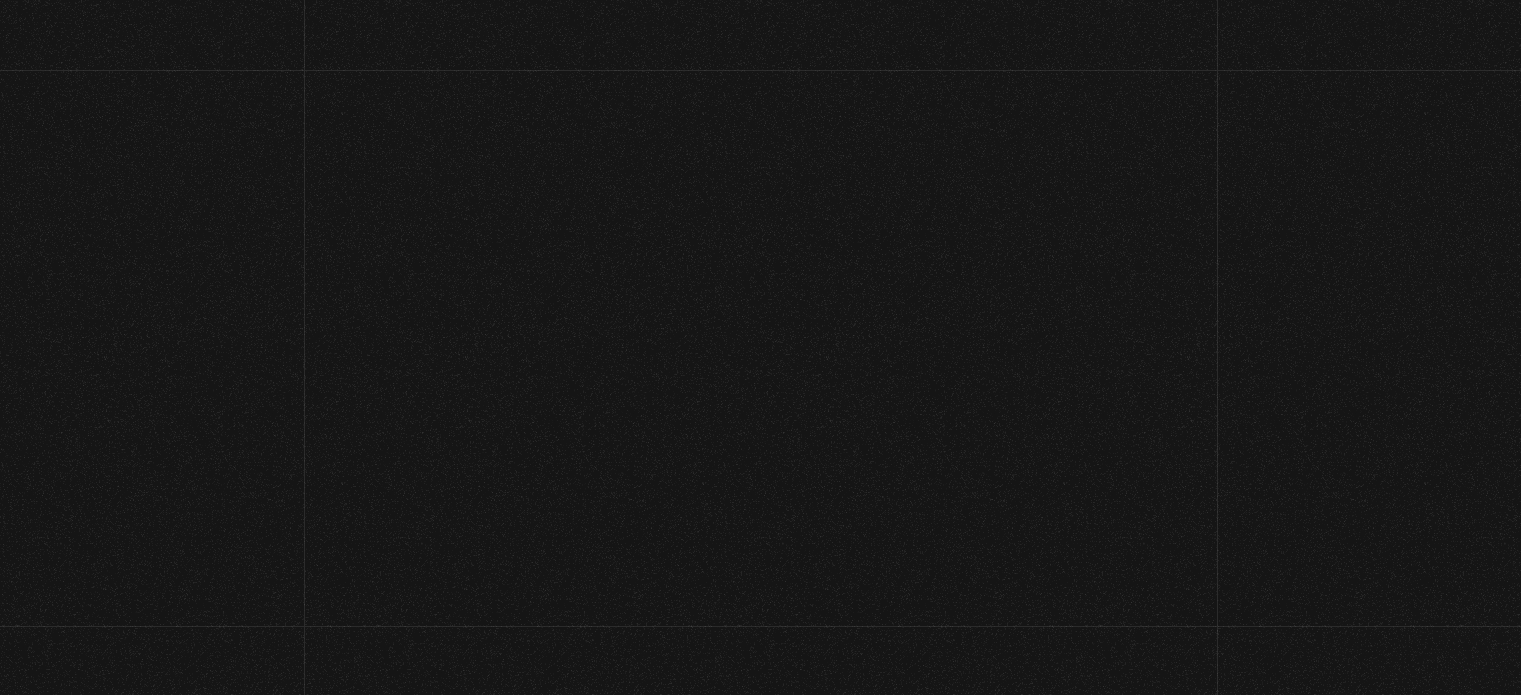 scroll, scrollTop: 0, scrollLeft: 0, axis: both 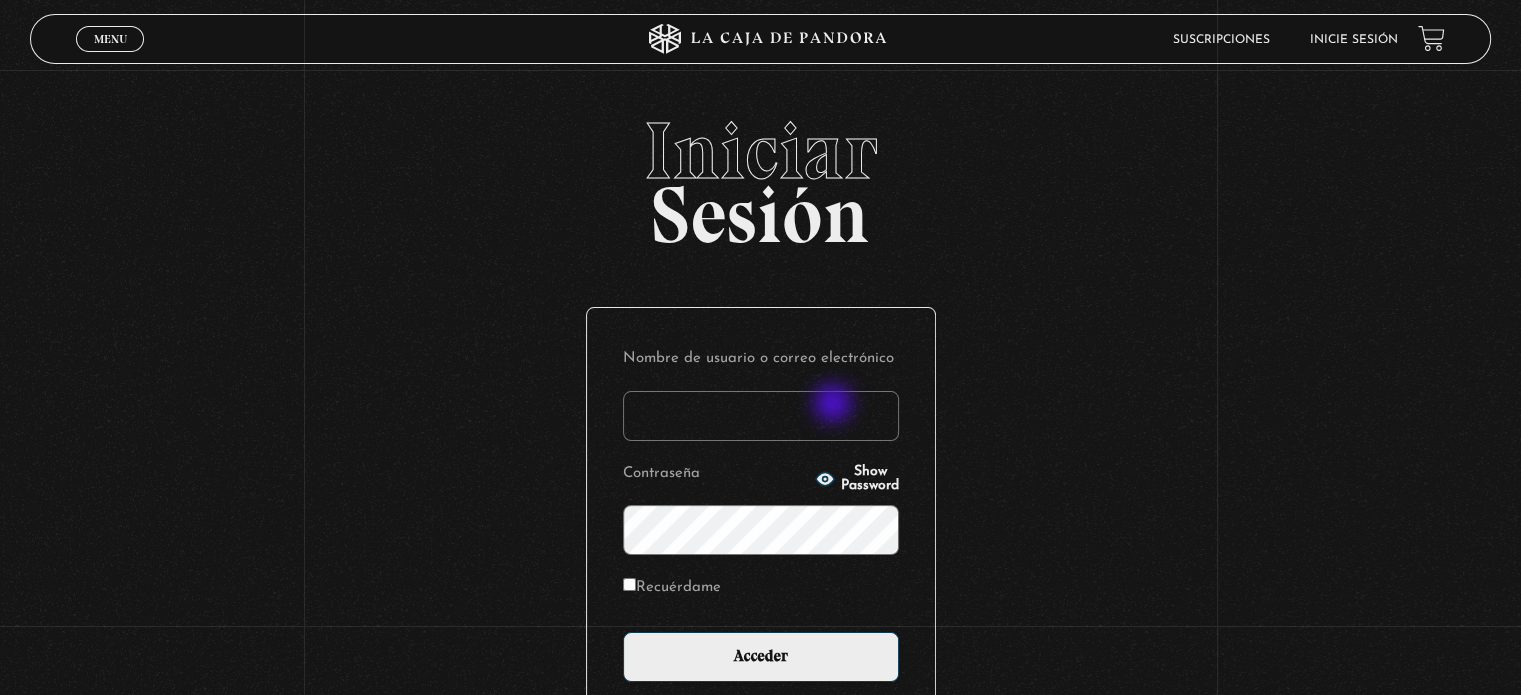 click on "Nombre de usuario o correo electrónico" at bounding box center (761, 416) 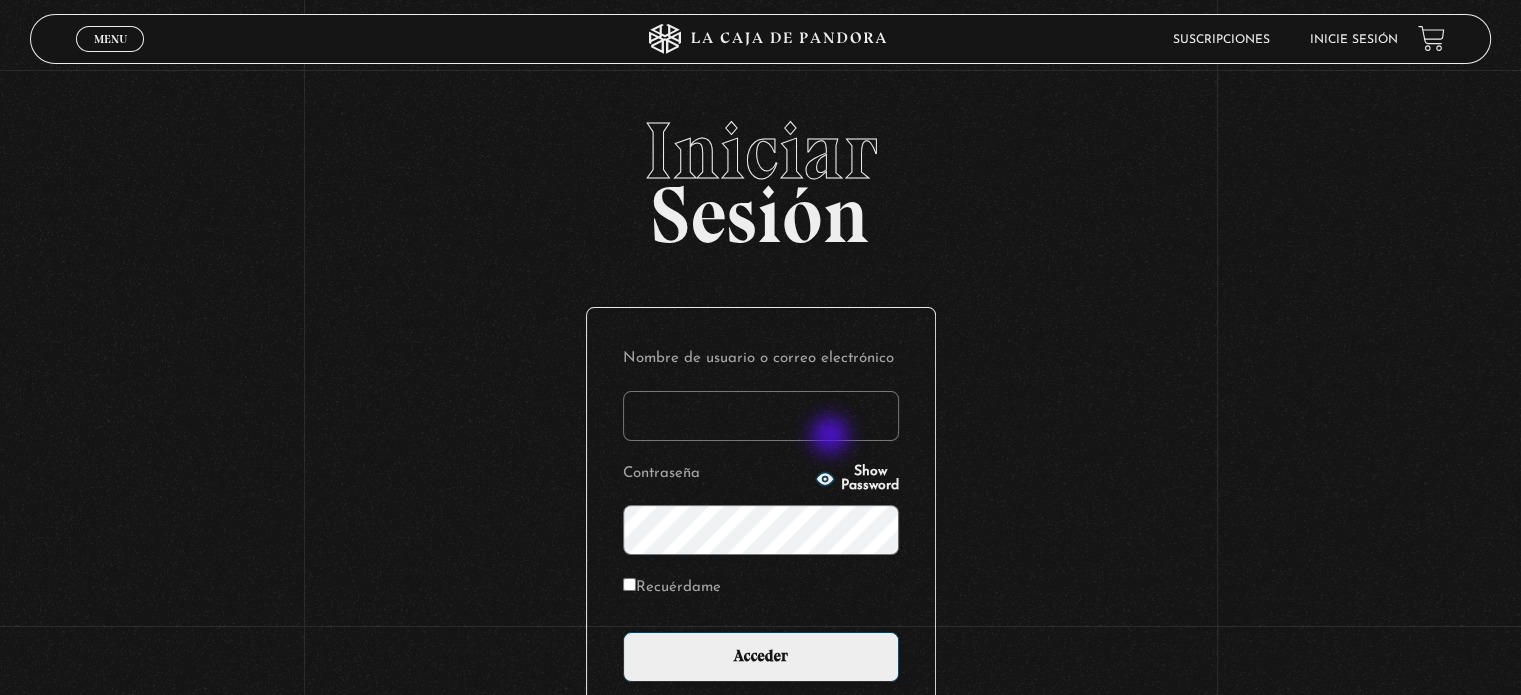 type on "Zuly" 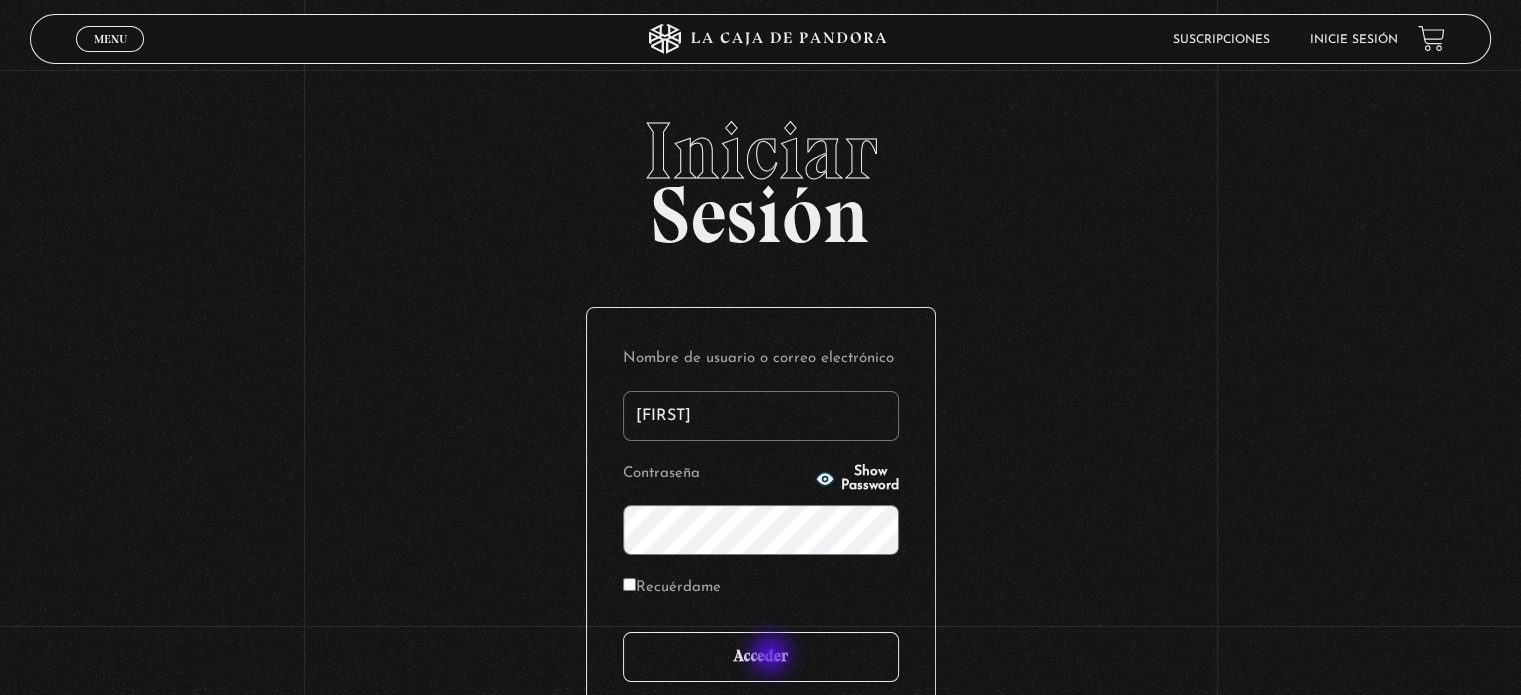 click on "Acceder" at bounding box center (761, 657) 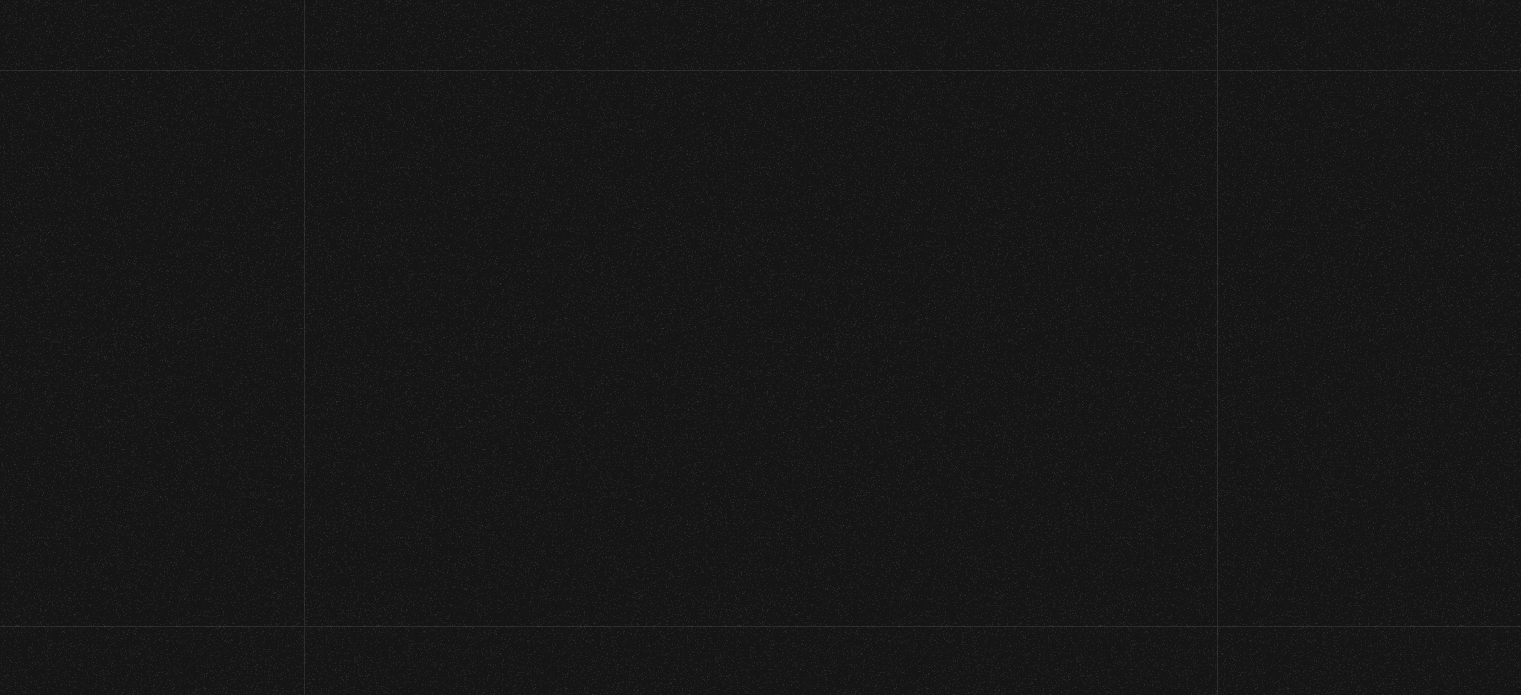 scroll, scrollTop: 0, scrollLeft: 0, axis: both 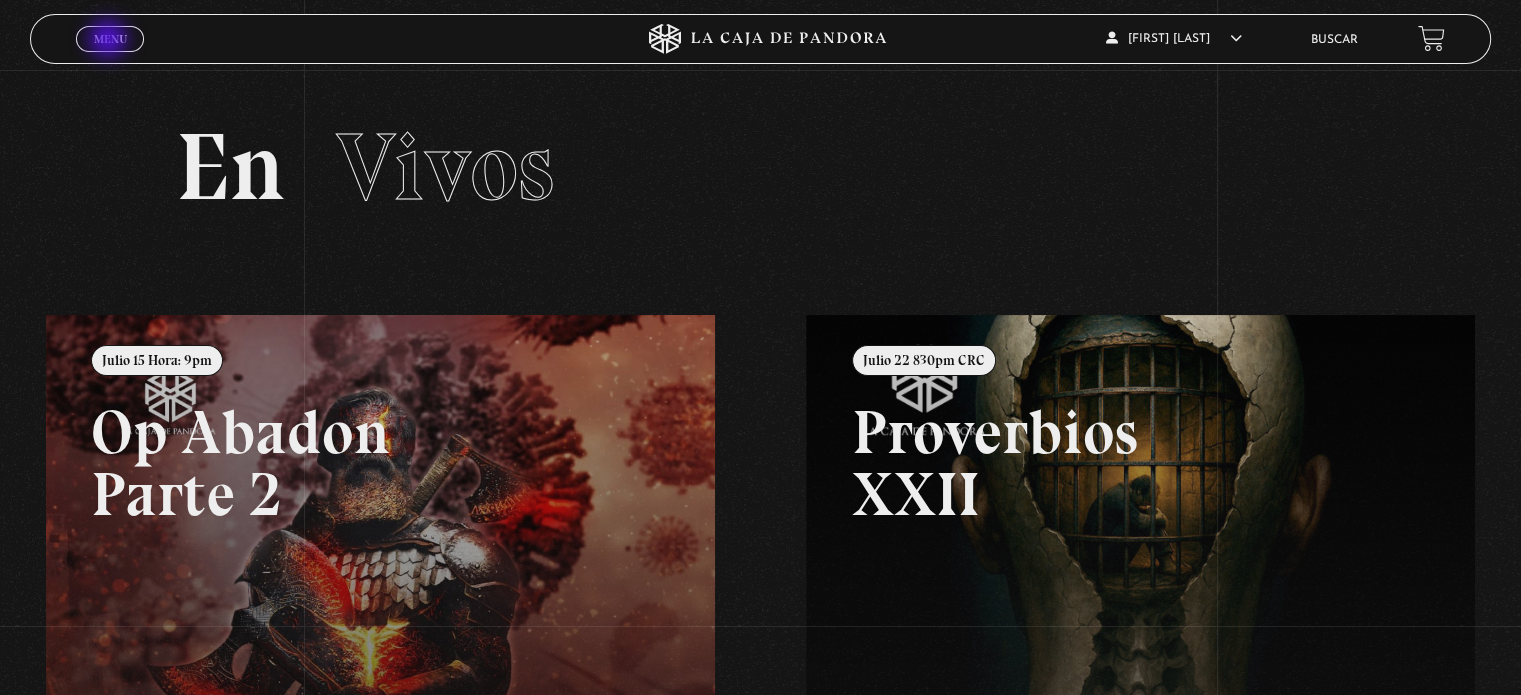 click on "Menu" at bounding box center (110, 39) 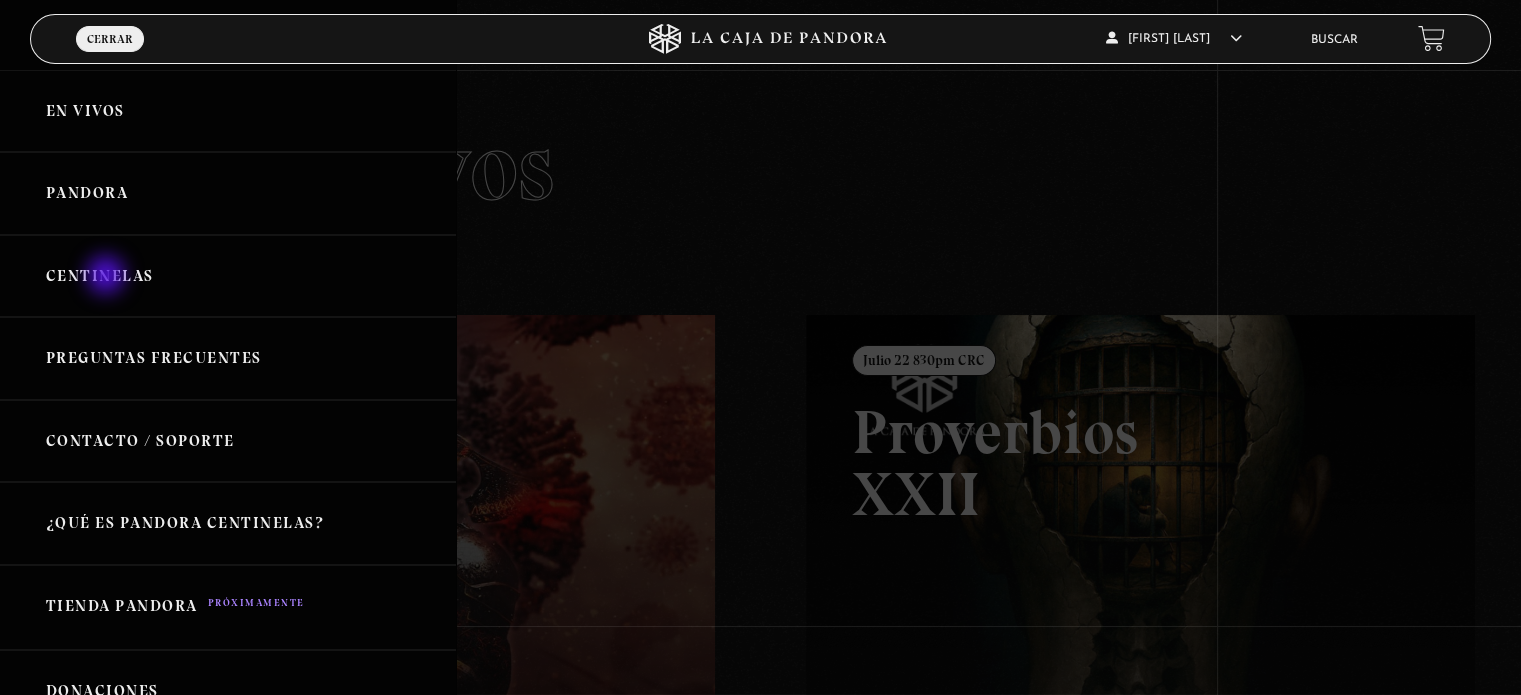 click on "Centinelas" at bounding box center (228, 276) 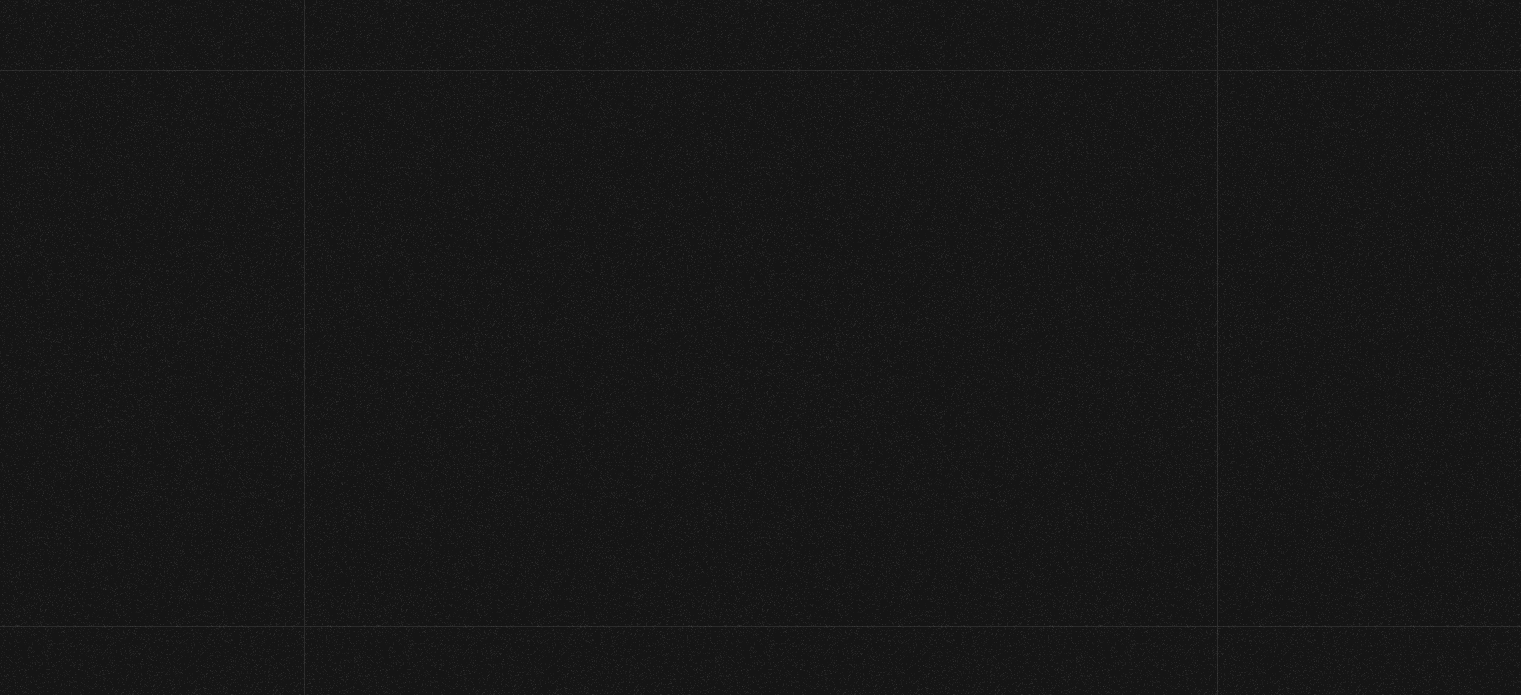 scroll, scrollTop: 0, scrollLeft: 0, axis: both 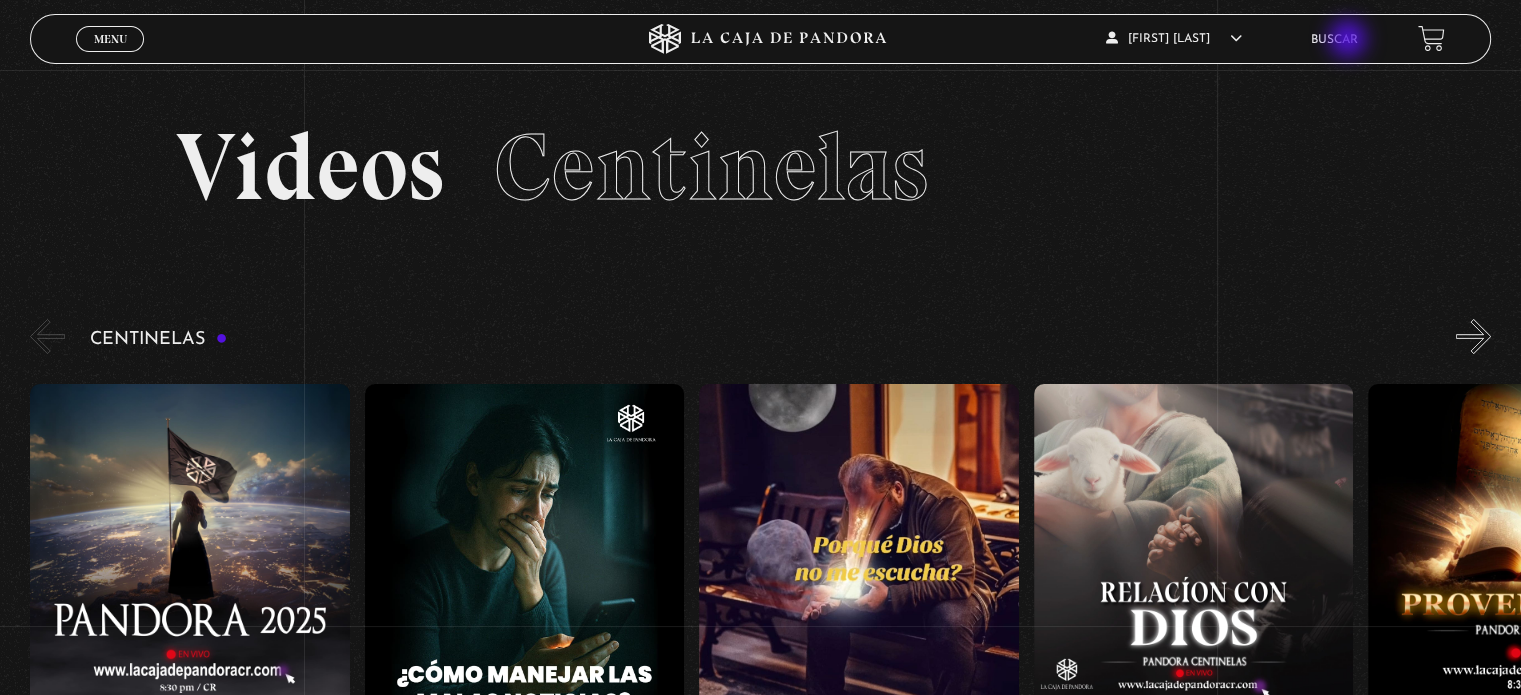 click on "Buscar" at bounding box center (1334, 40) 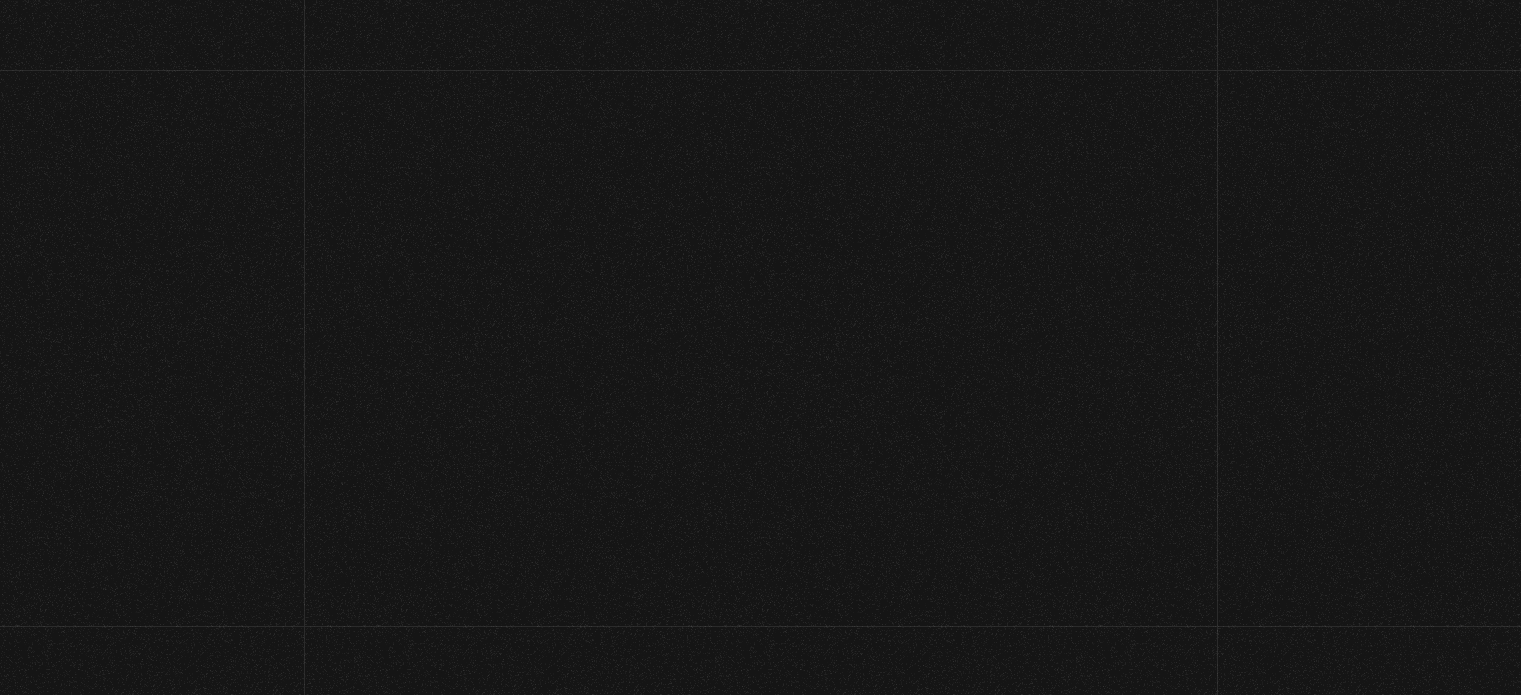 scroll, scrollTop: 0, scrollLeft: 0, axis: both 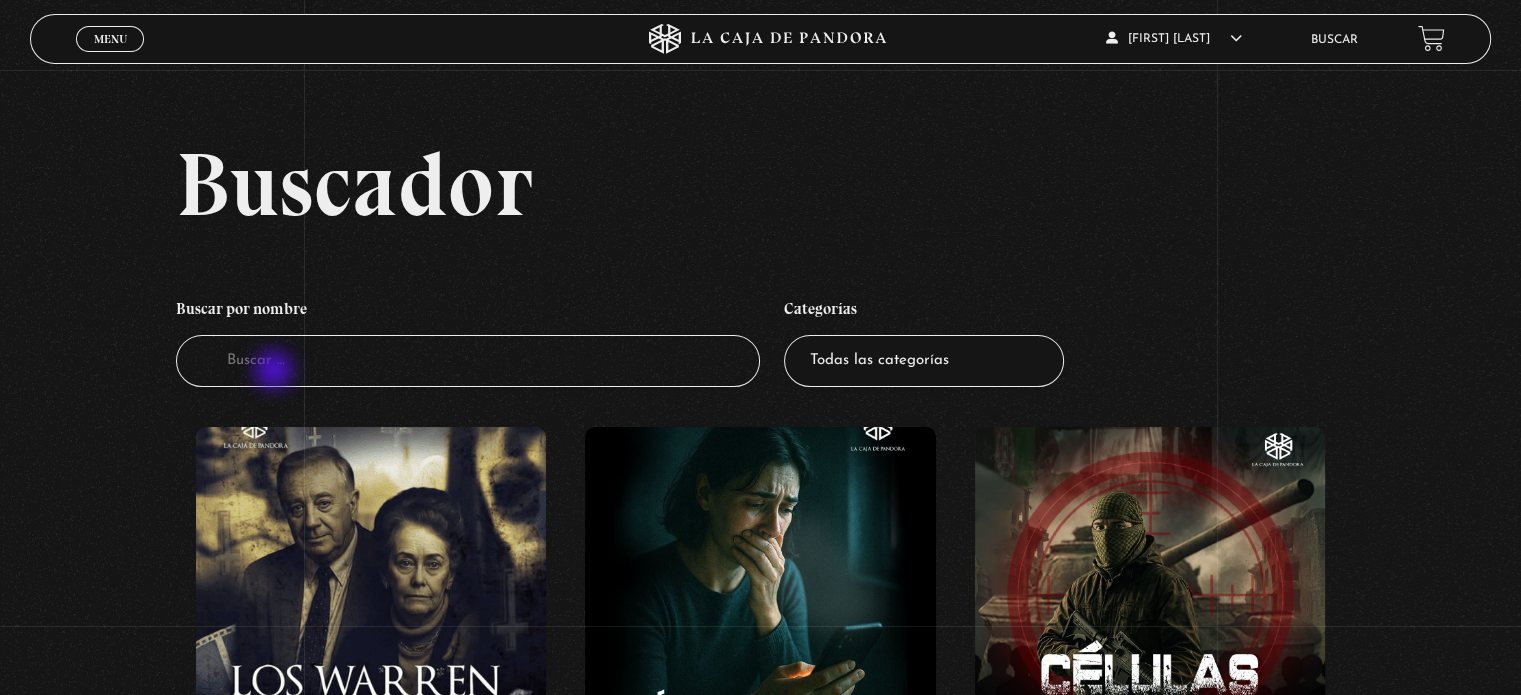 click on "Buscador" at bounding box center [468, 361] 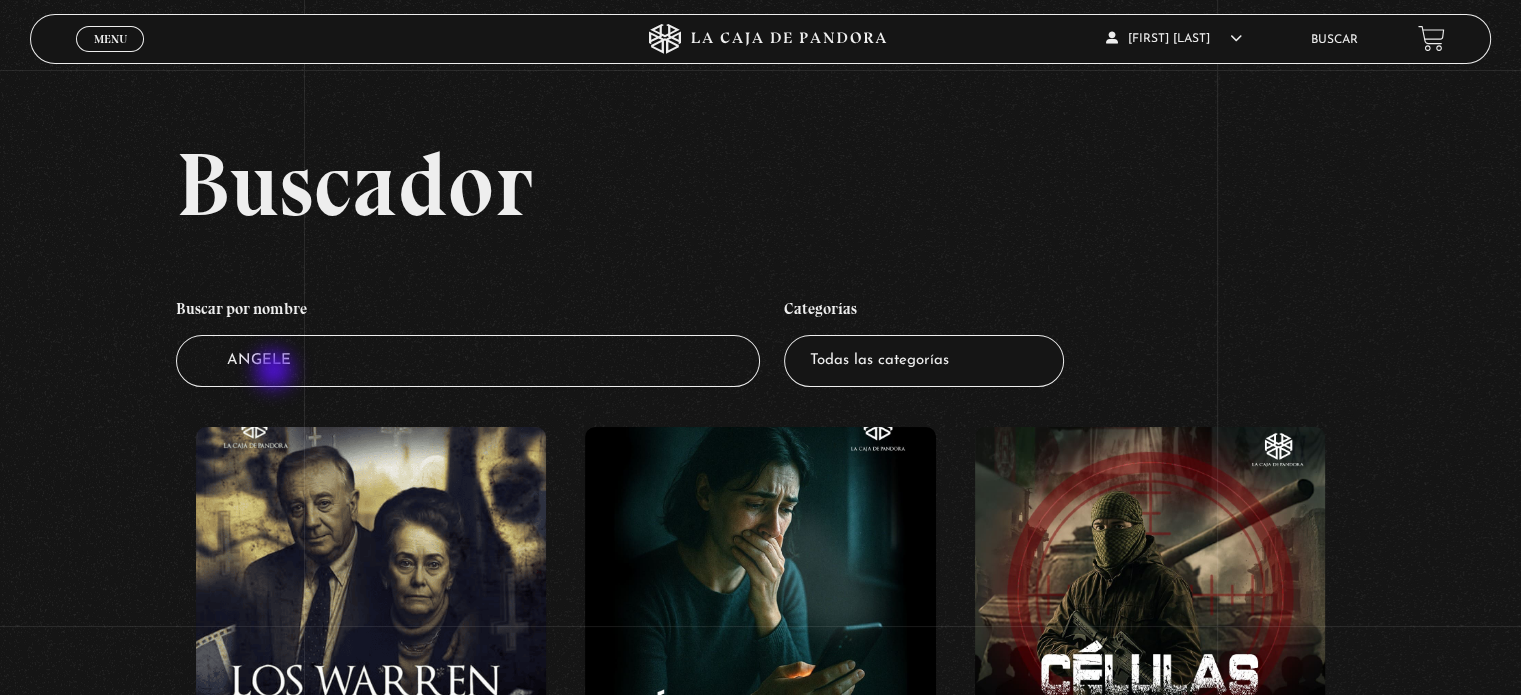 type on "ANGELES" 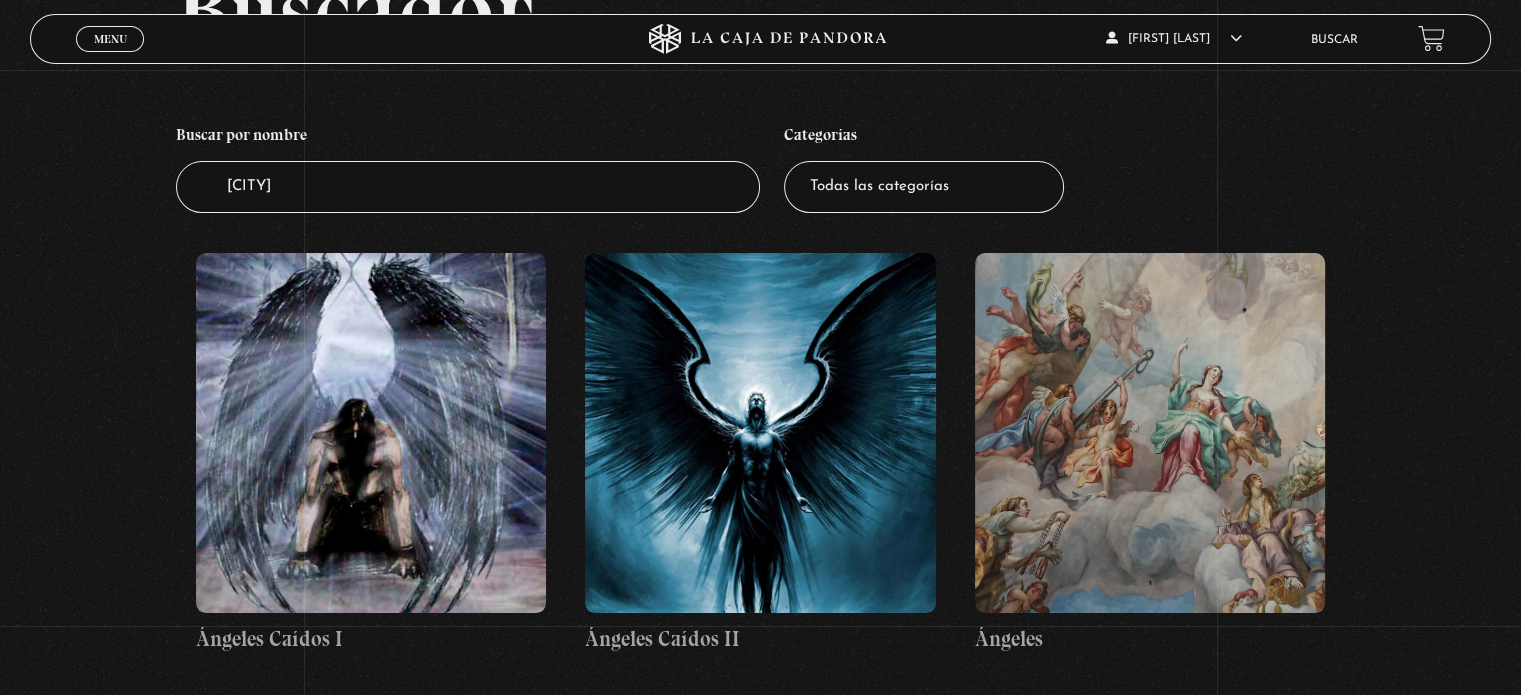 scroll, scrollTop: 264, scrollLeft: 0, axis: vertical 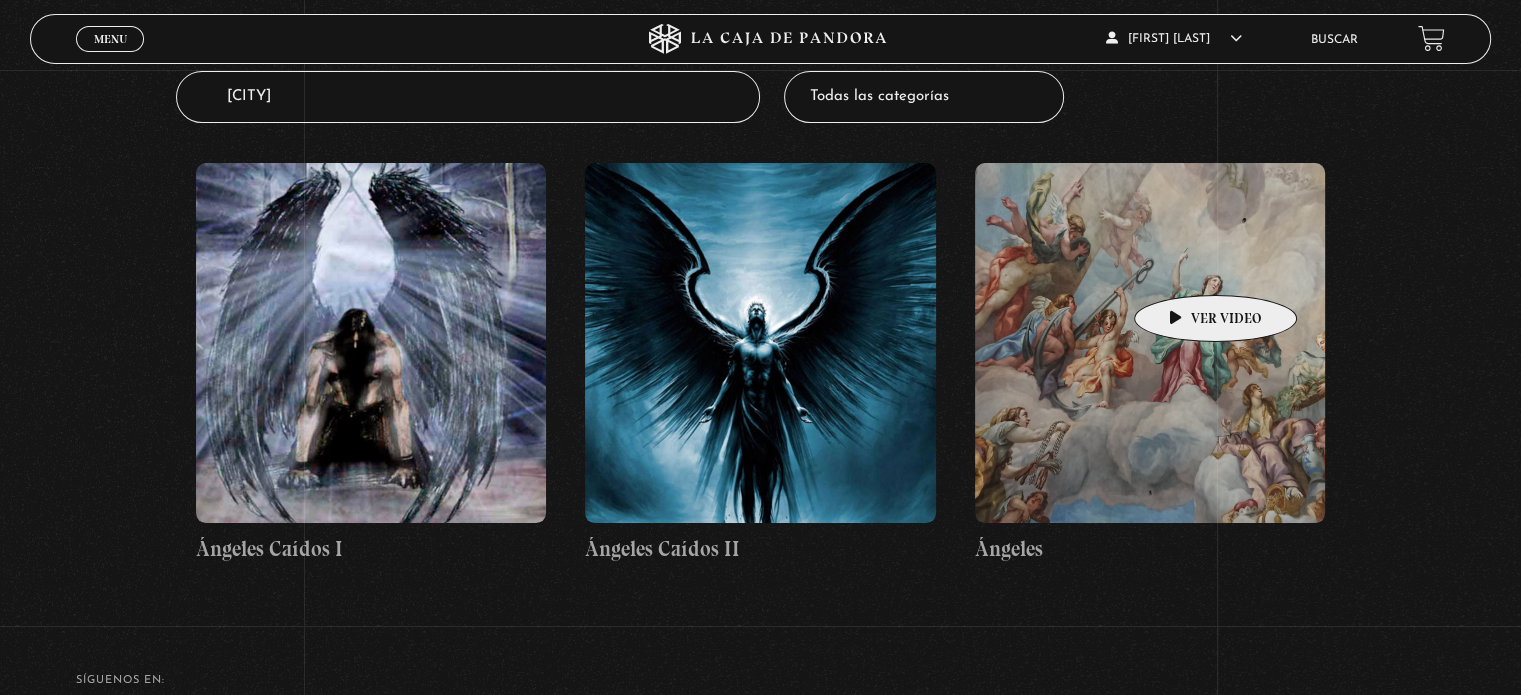 click at bounding box center (1150, 343) 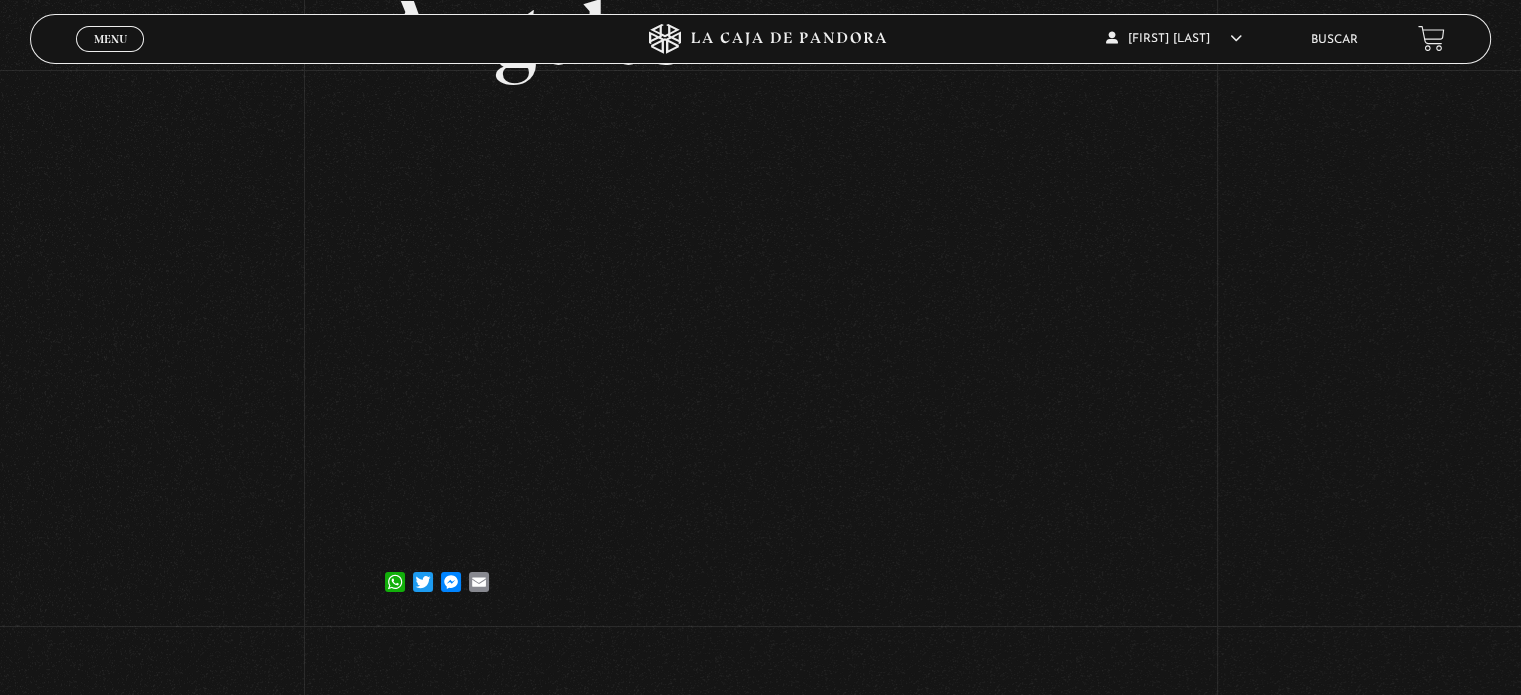 scroll, scrollTop: 198, scrollLeft: 0, axis: vertical 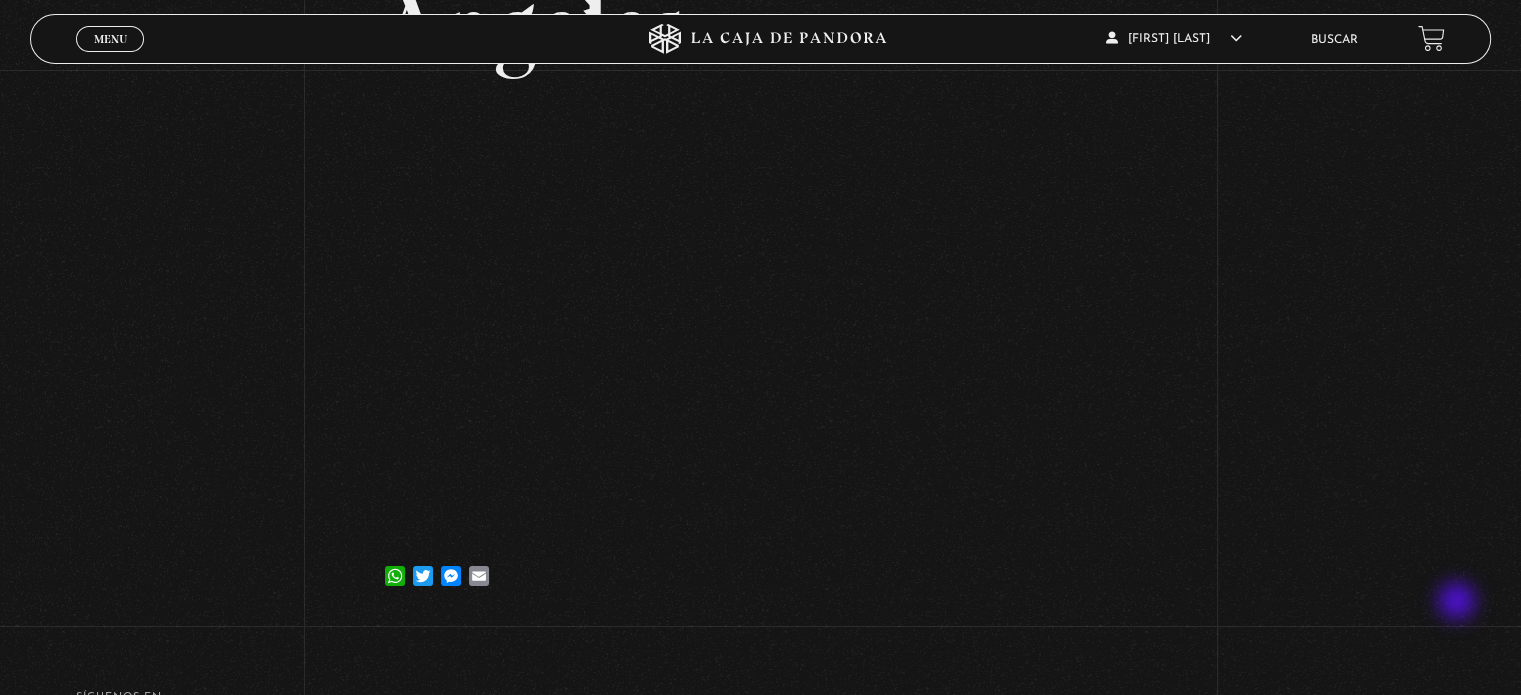 click on "SÍguenos en:
La Caja de Pandora, Derechos Reservados  2025
Realizado por" at bounding box center (760, 775) 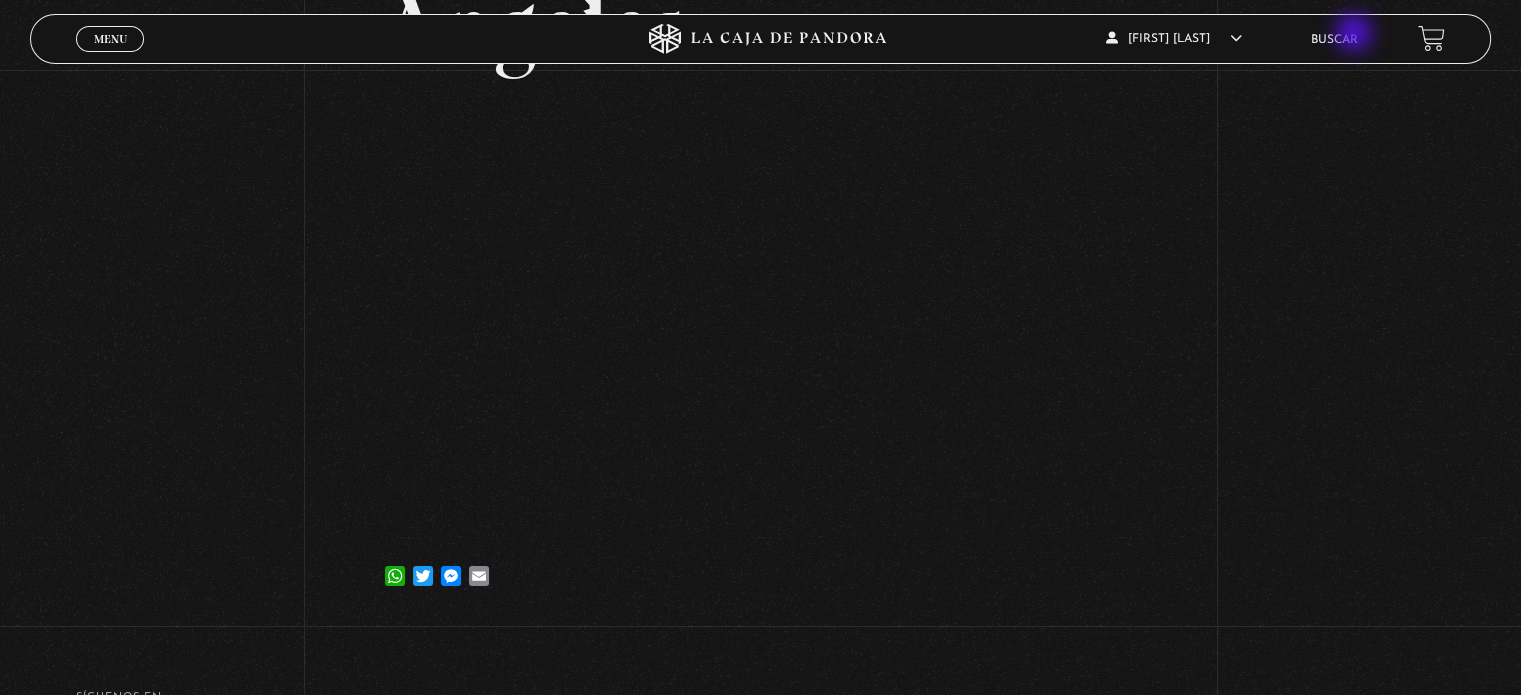 click on "Buscar" at bounding box center (1334, 40) 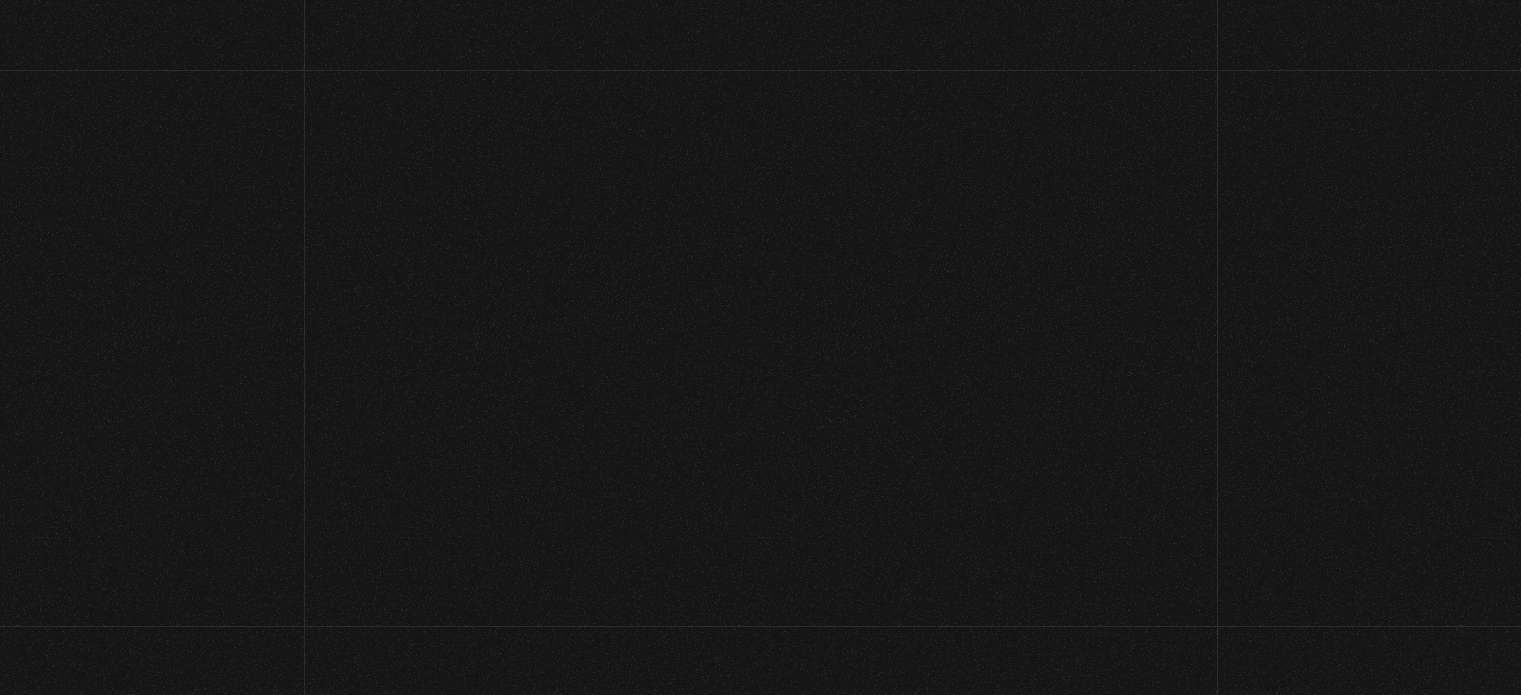 scroll, scrollTop: 0, scrollLeft: 0, axis: both 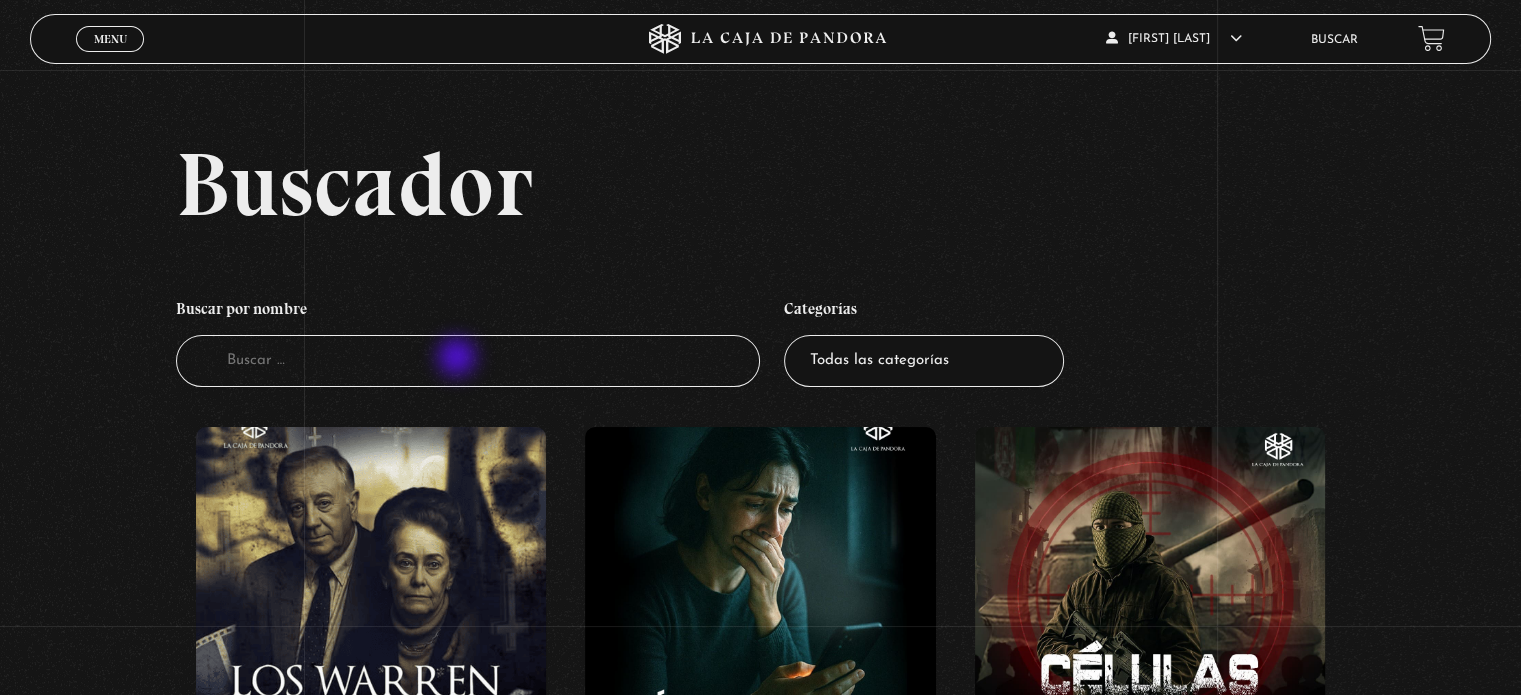 click on "Buscador" at bounding box center [468, 361] 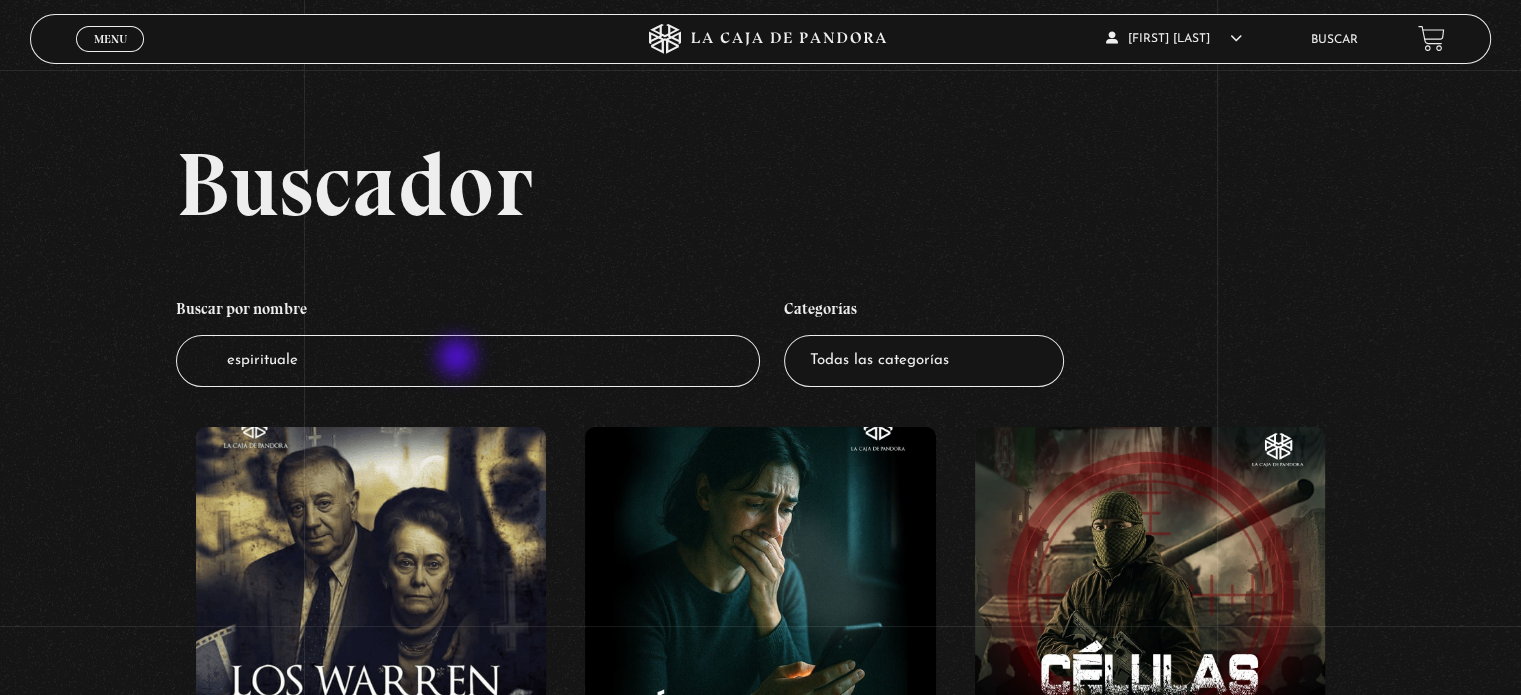 type on "espirituales" 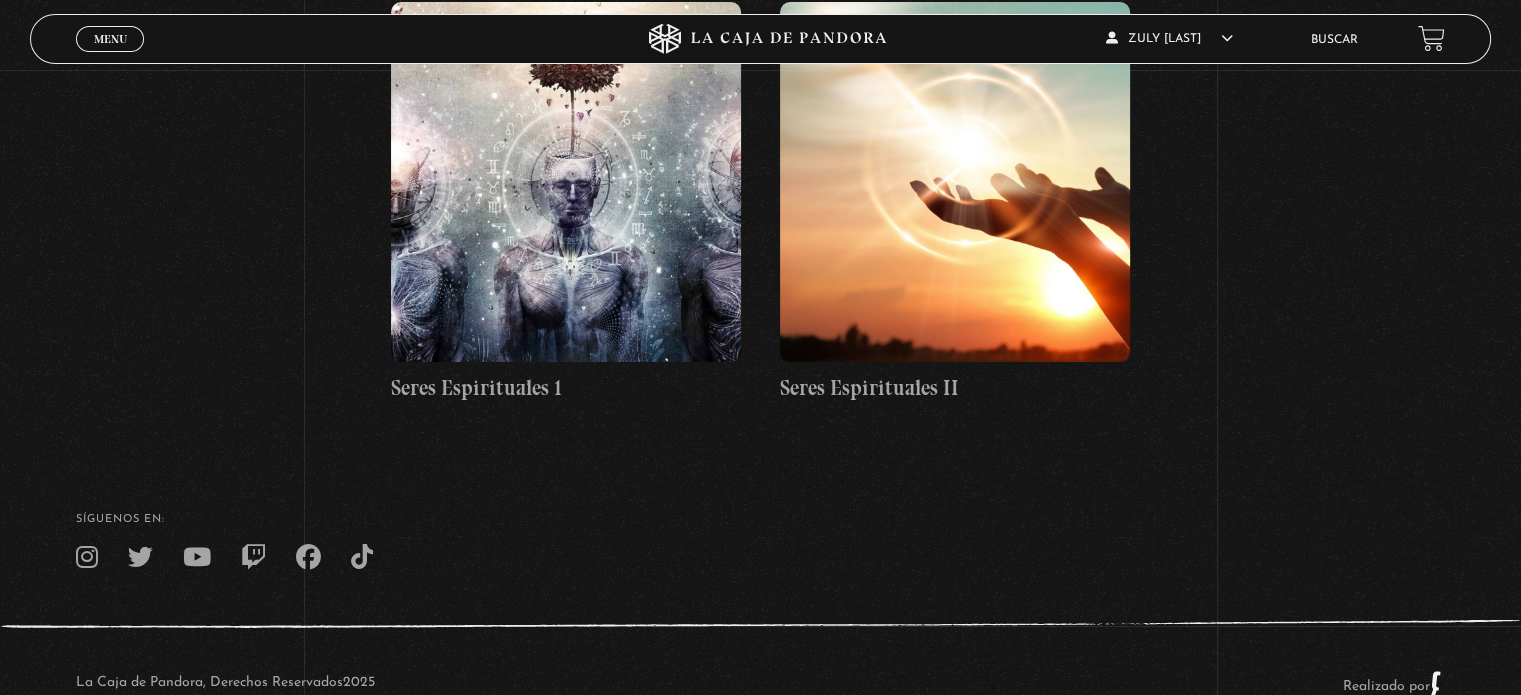 scroll, scrollTop: 277, scrollLeft: 0, axis: vertical 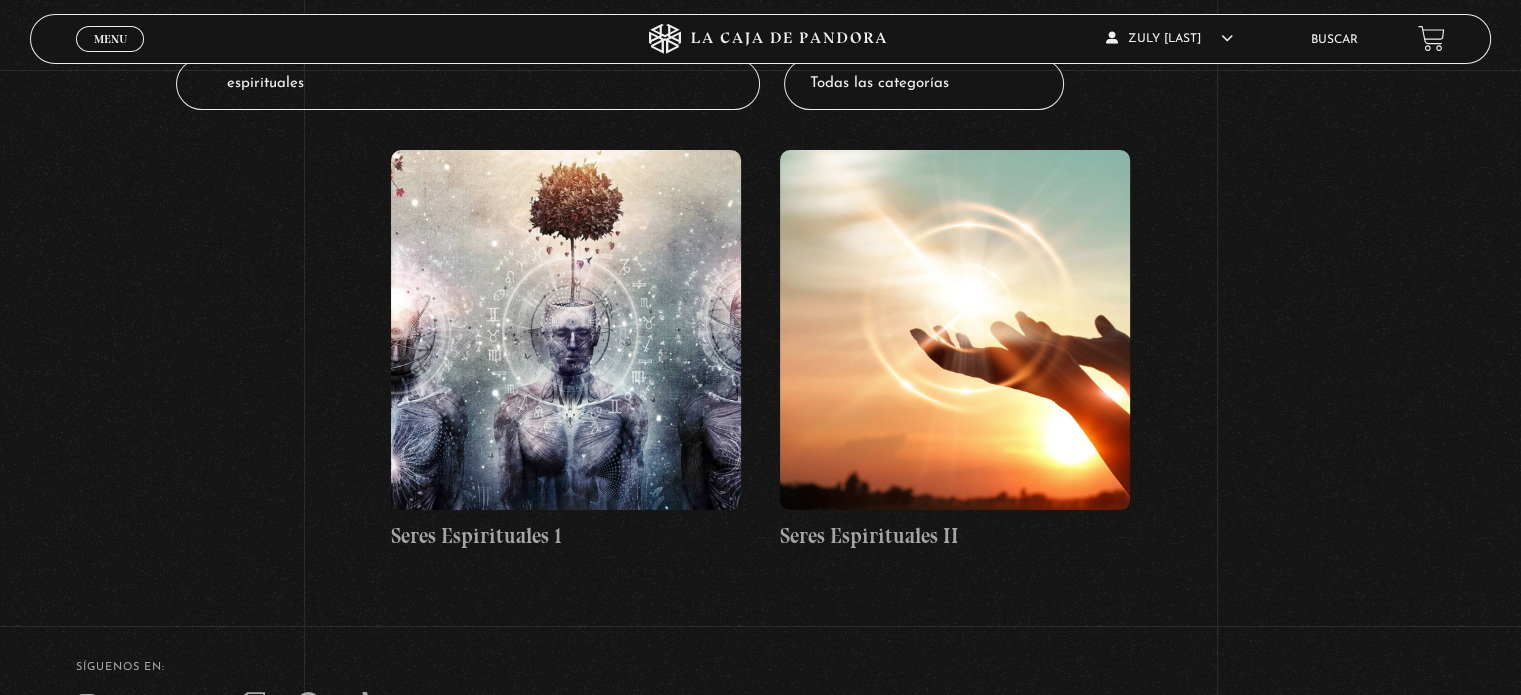 click on "espirituales" at bounding box center (468, 84) 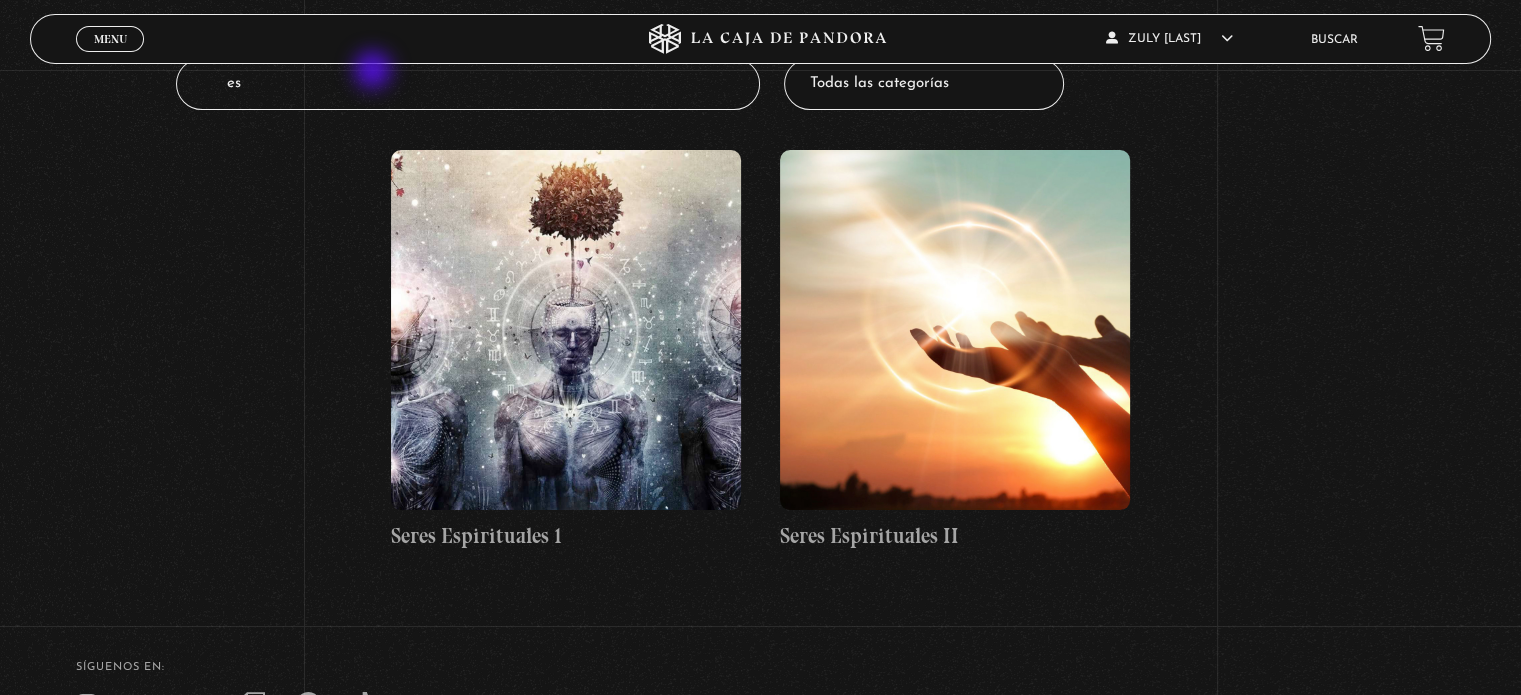 type on "e" 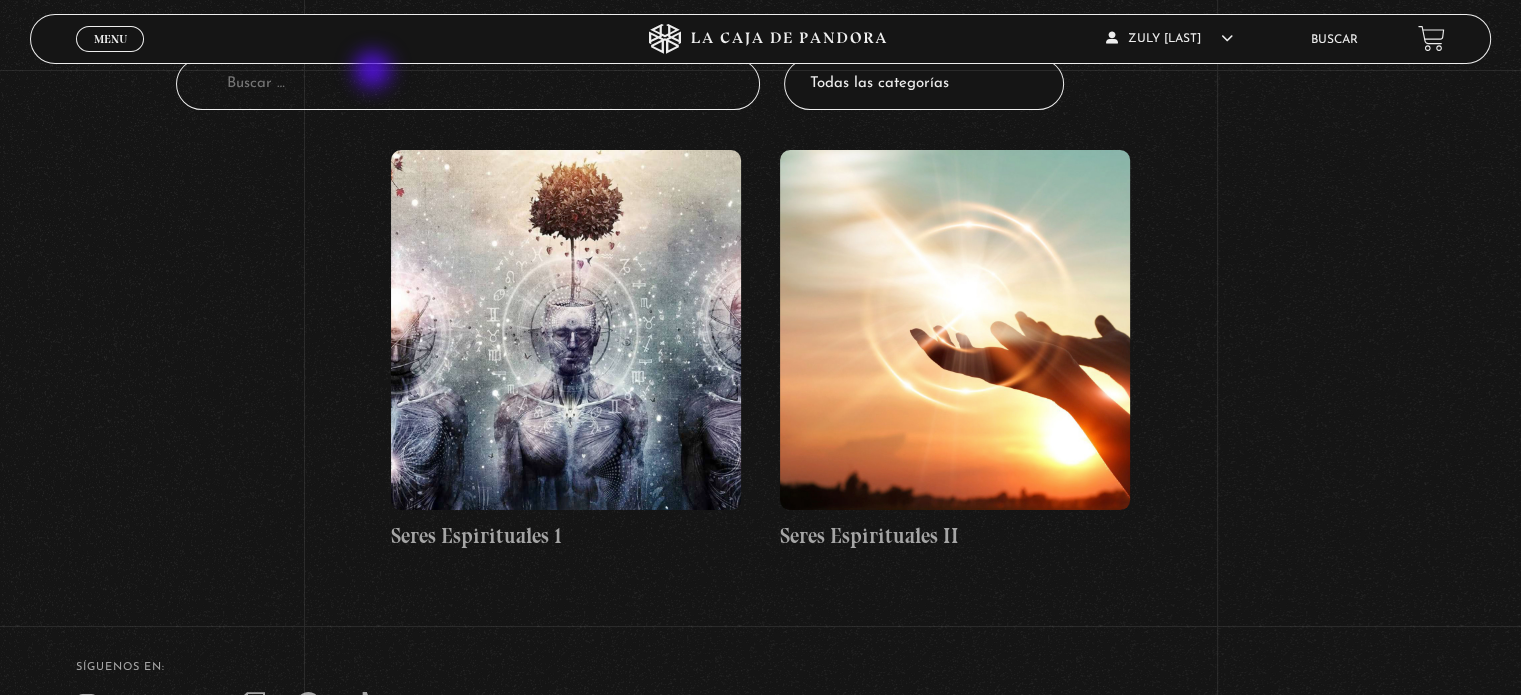 type on "n" 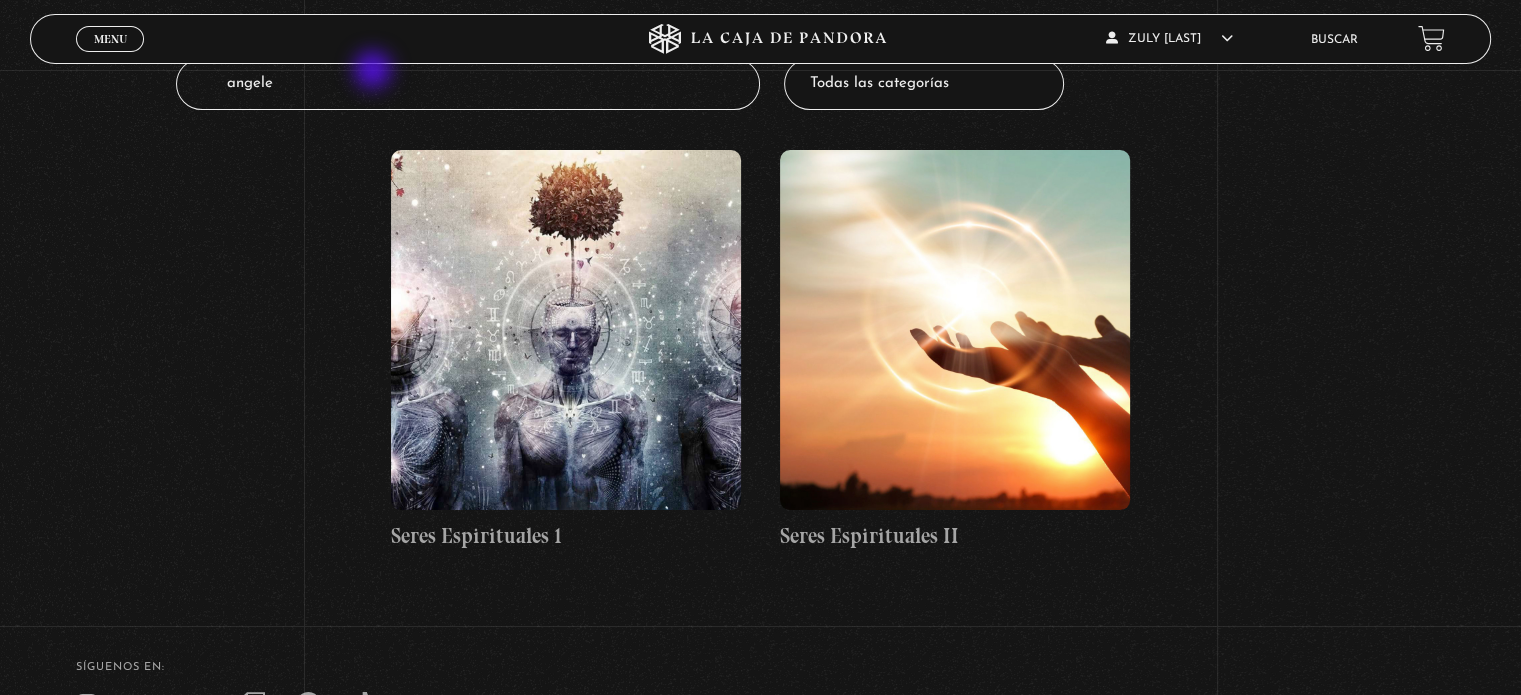 type on "angeles" 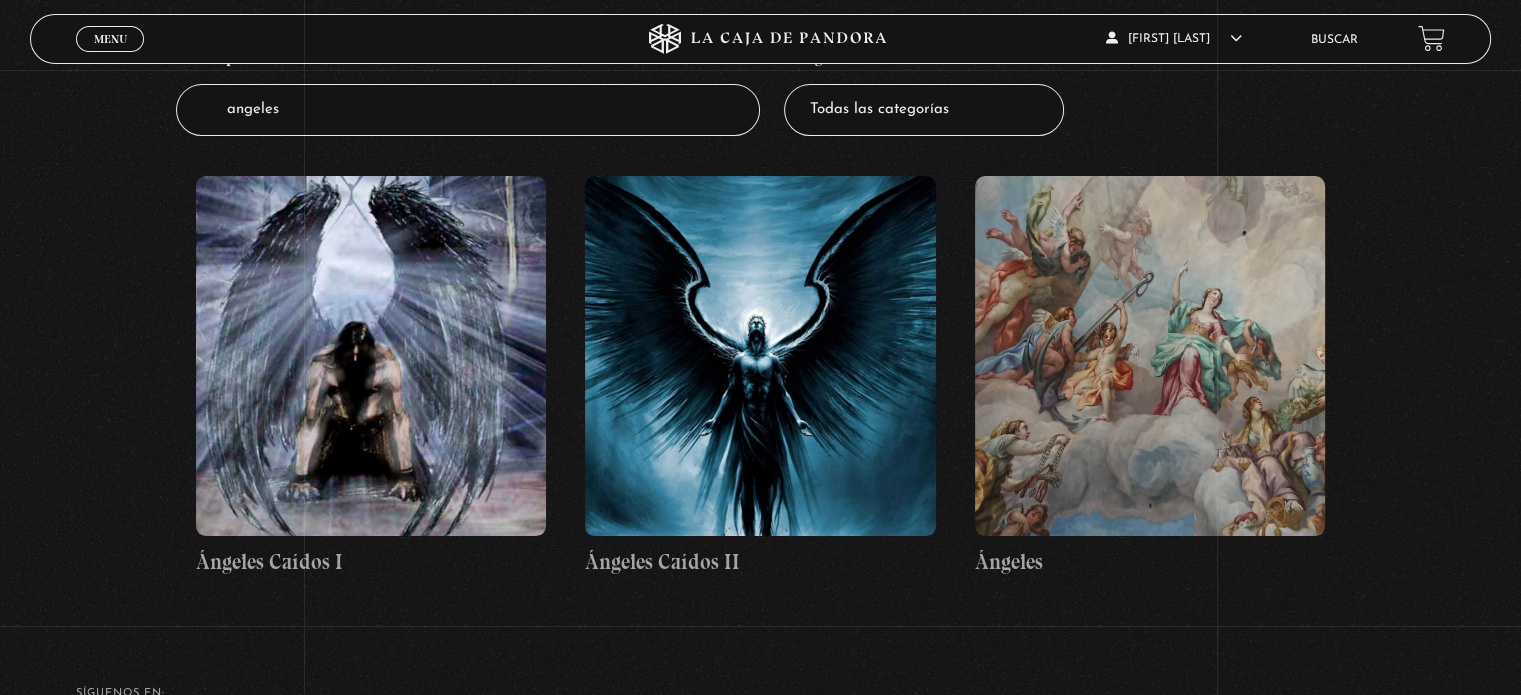 scroll, scrollTop: 256, scrollLeft: 0, axis: vertical 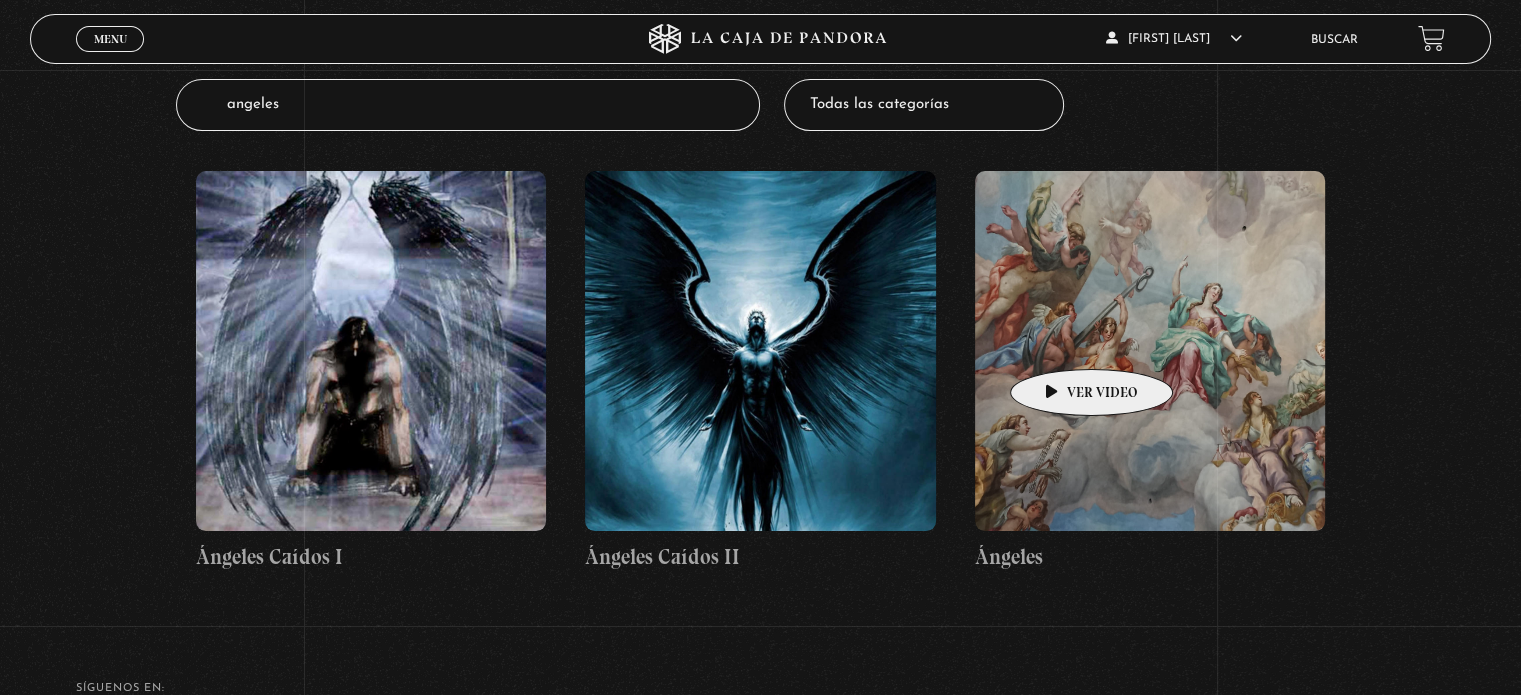 click at bounding box center [1150, 351] 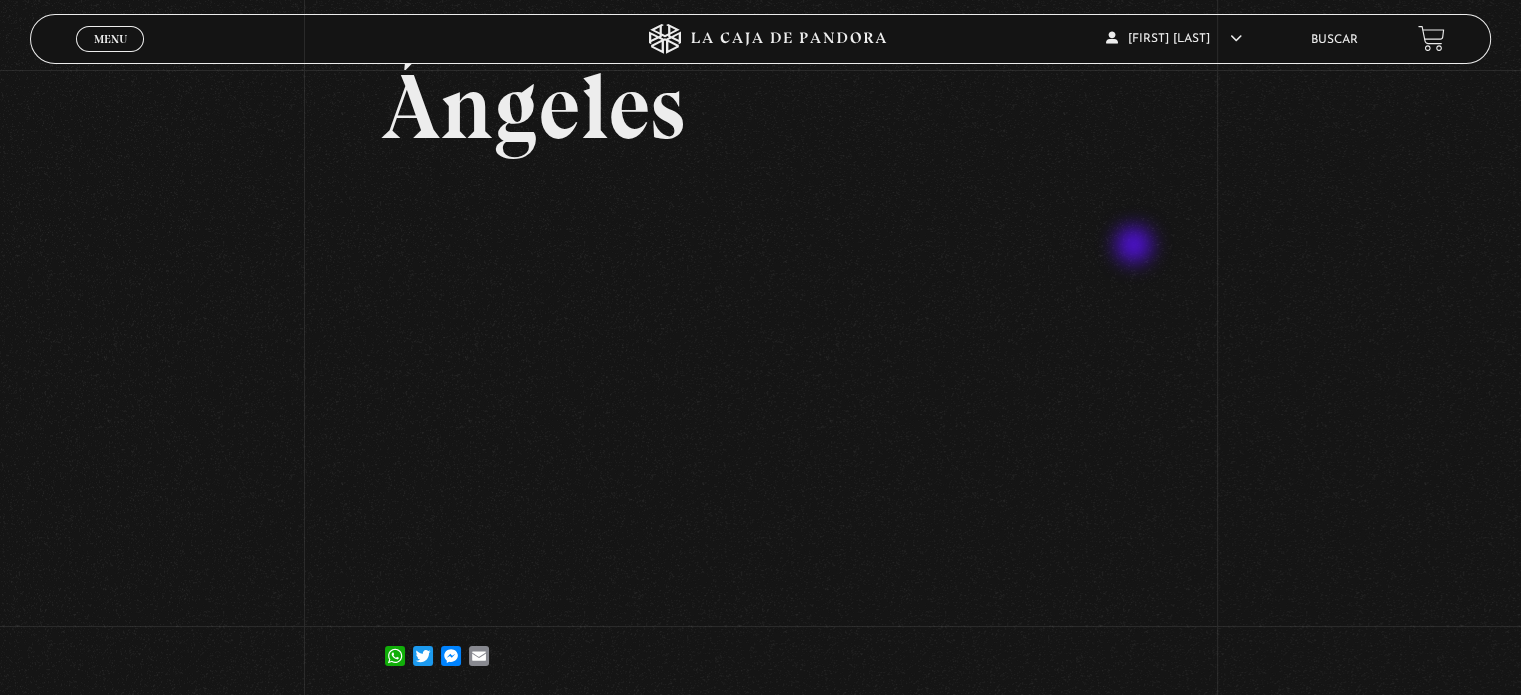 scroll, scrollTop: 161, scrollLeft: 0, axis: vertical 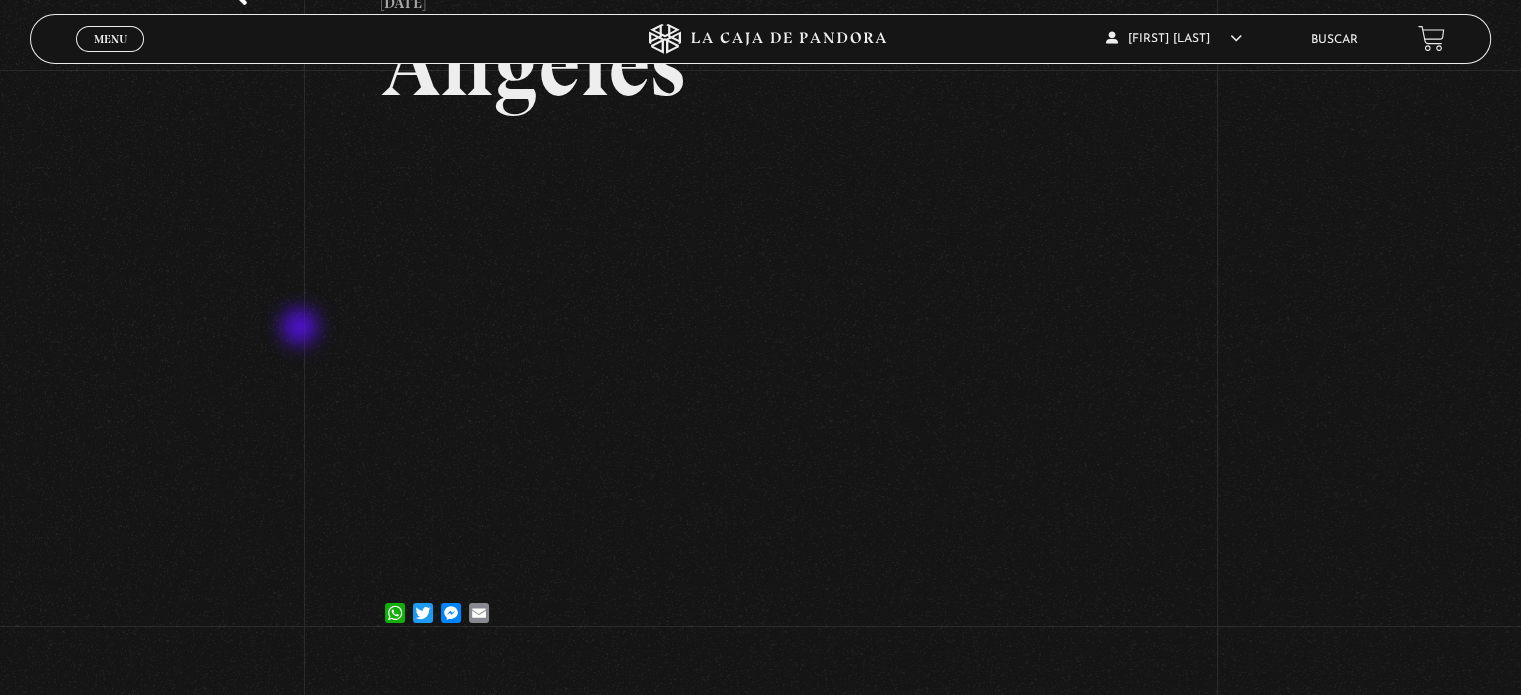 click on "Volver
[DATE]
[CITY]
WhatsApp Twitter Messenger Email" at bounding box center (760, 284) 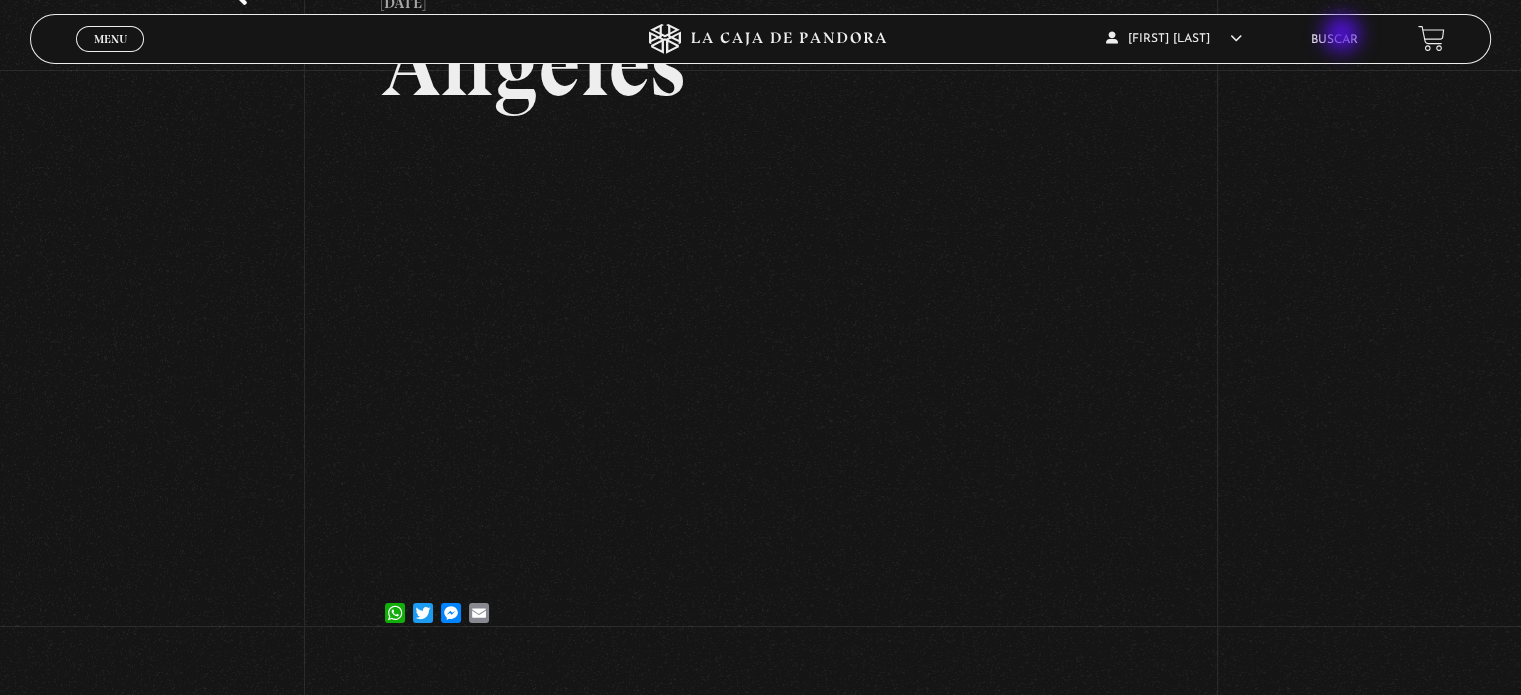 click on "Buscar" at bounding box center [1334, 40] 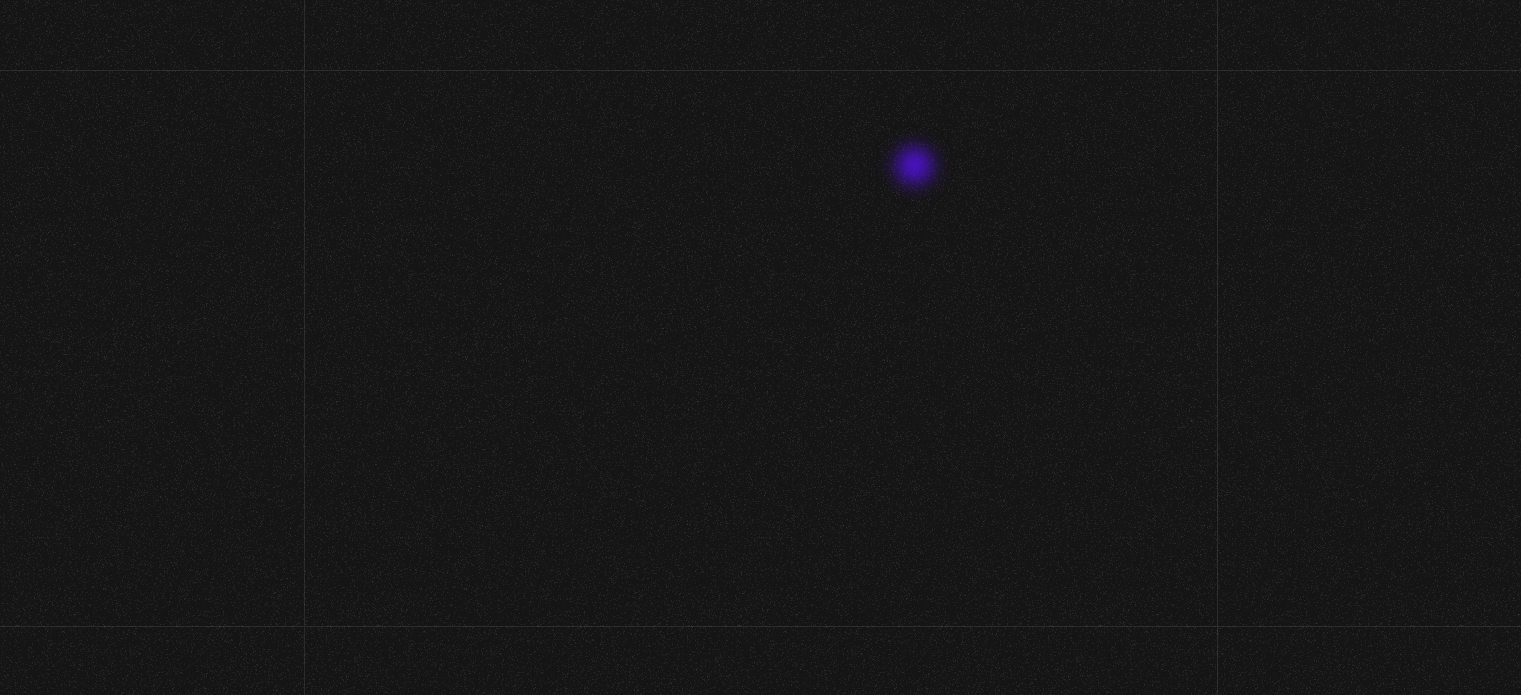 scroll, scrollTop: 0, scrollLeft: 0, axis: both 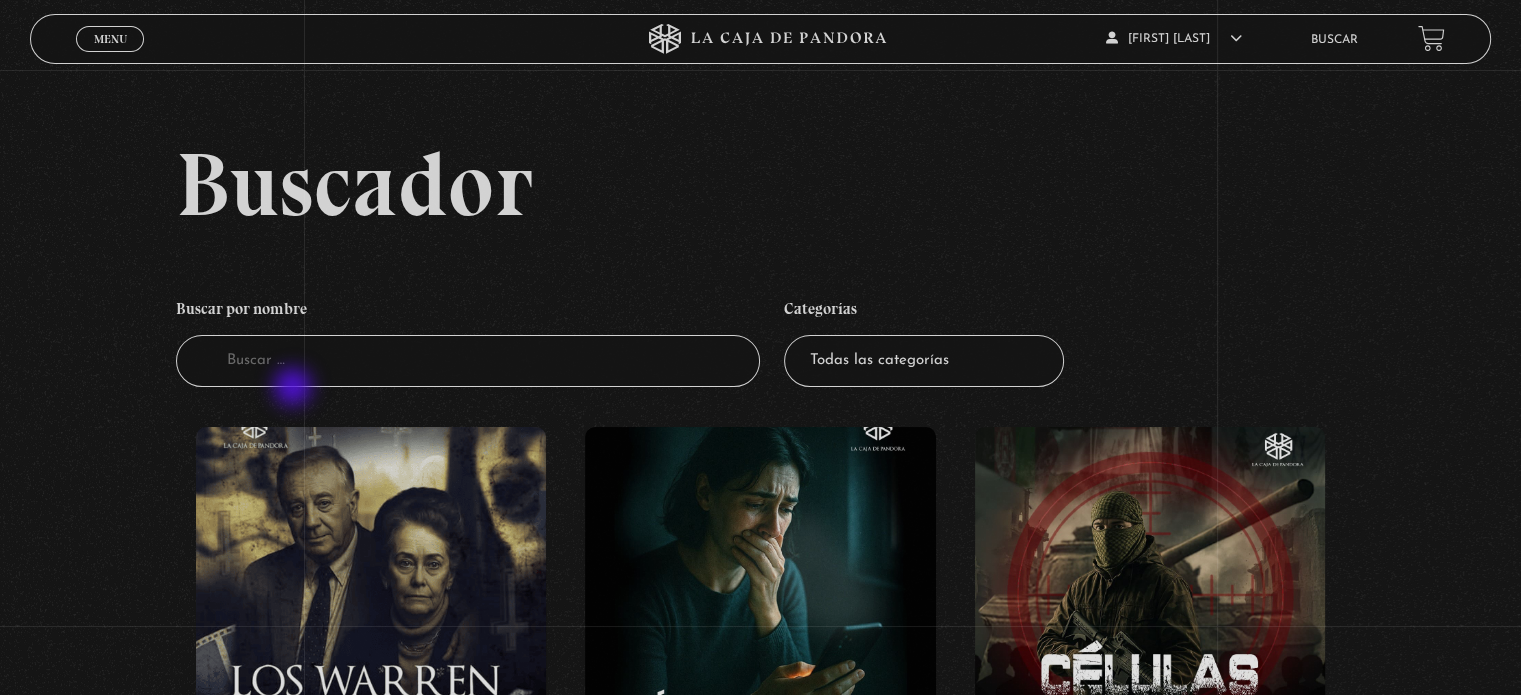click on "Buscar por nombre
Buscador" at bounding box center [468, 338] 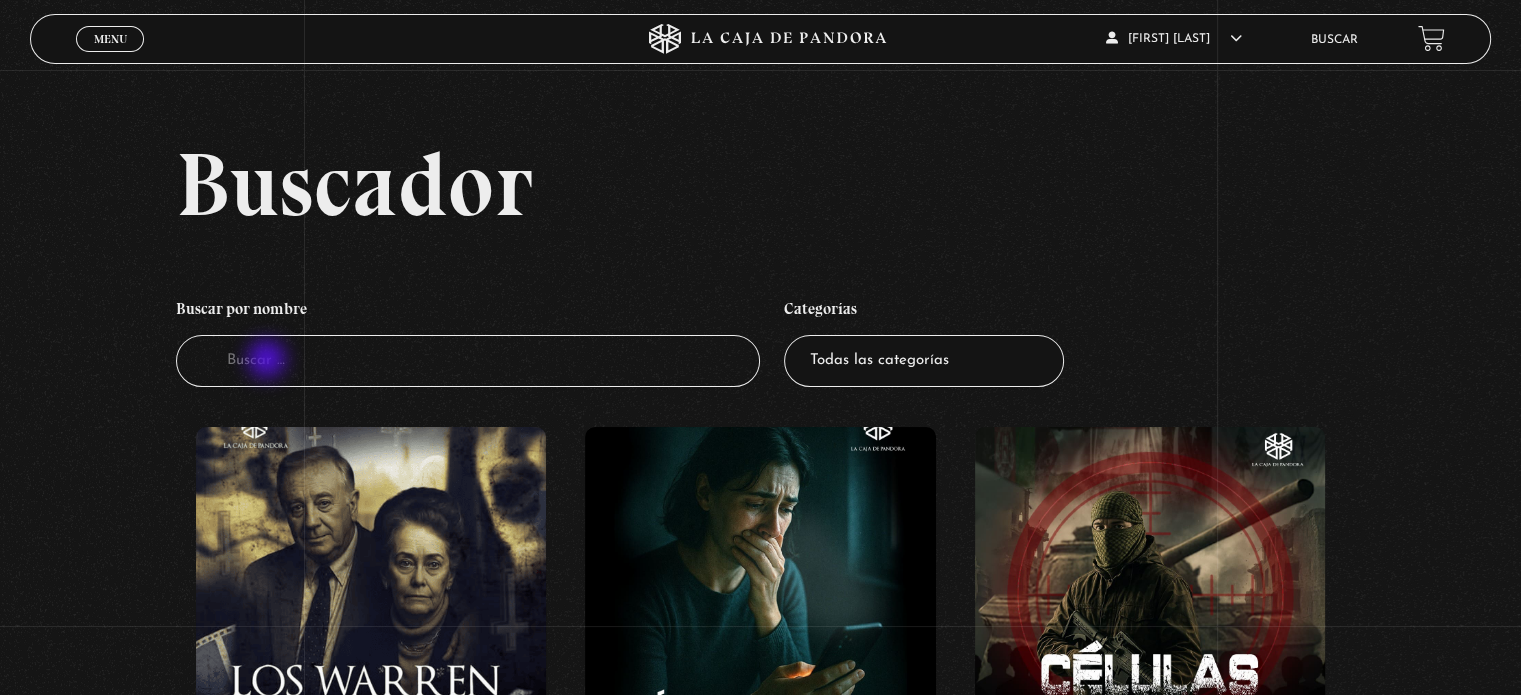 click on "Buscador" at bounding box center [468, 361] 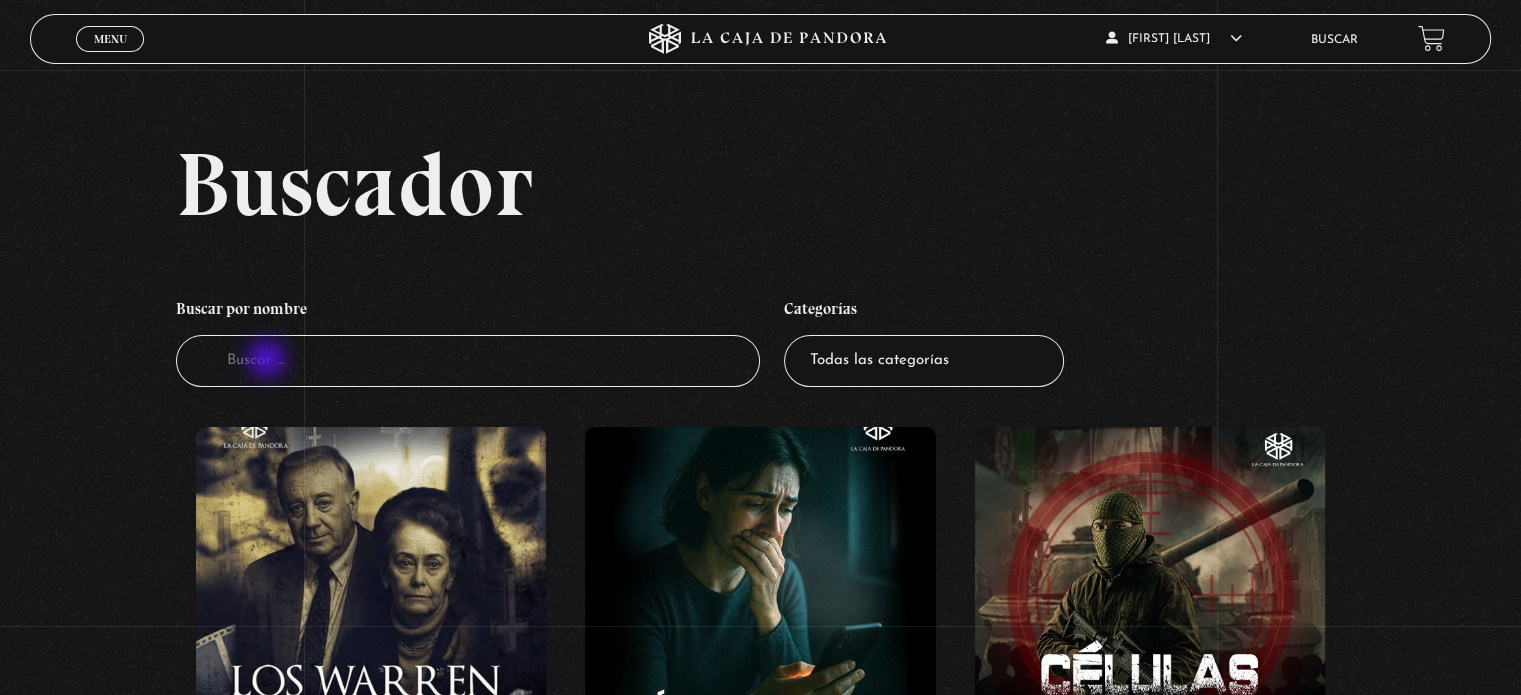 paste on "Constelaciones" 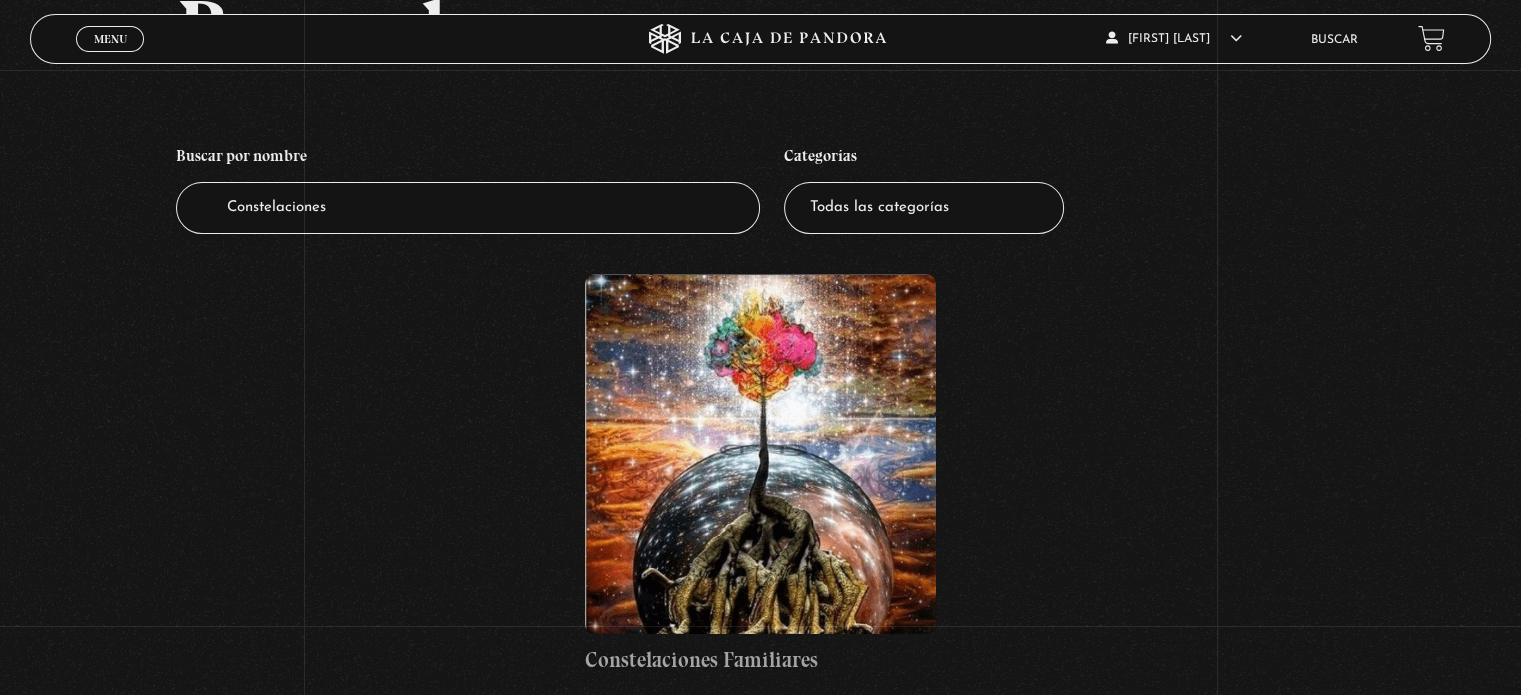 scroll, scrollTop: 199, scrollLeft: 0, axis: vertical 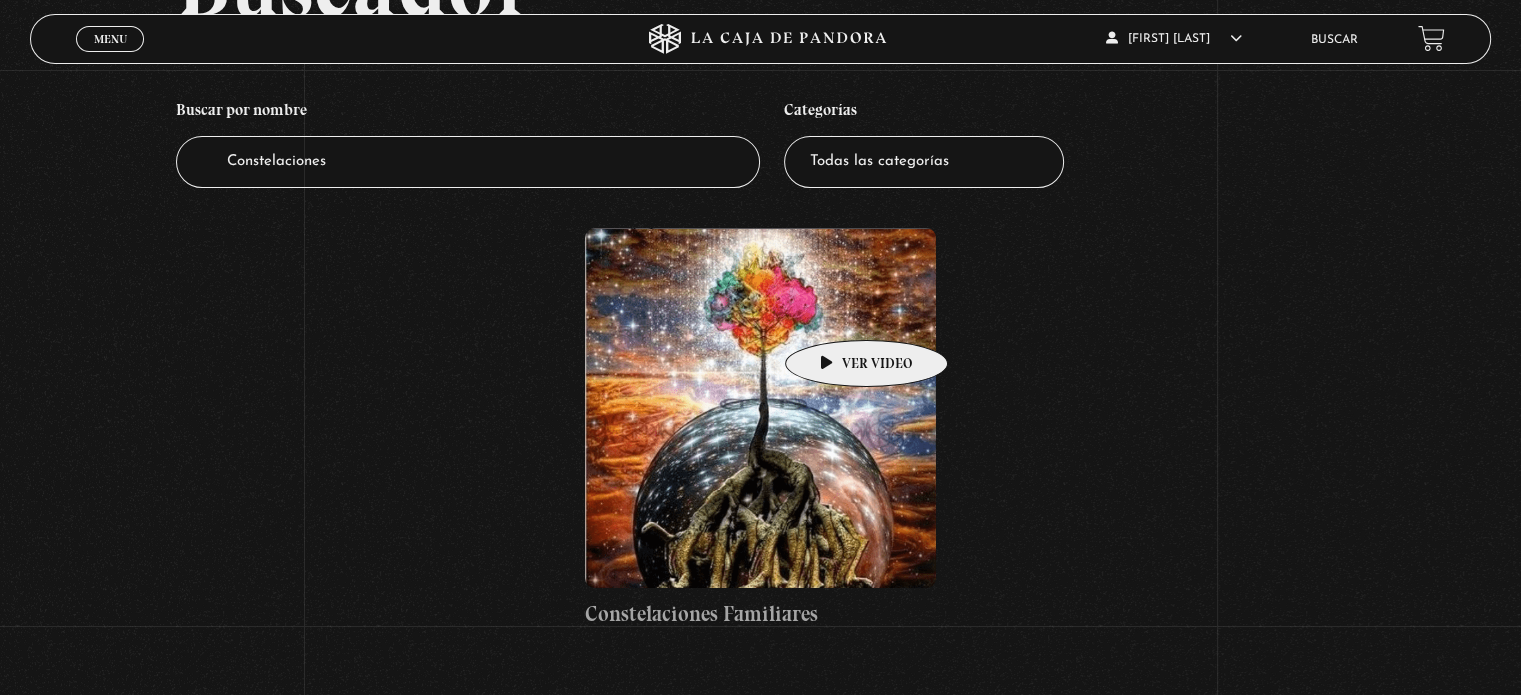click at bounding box center [760, 408] 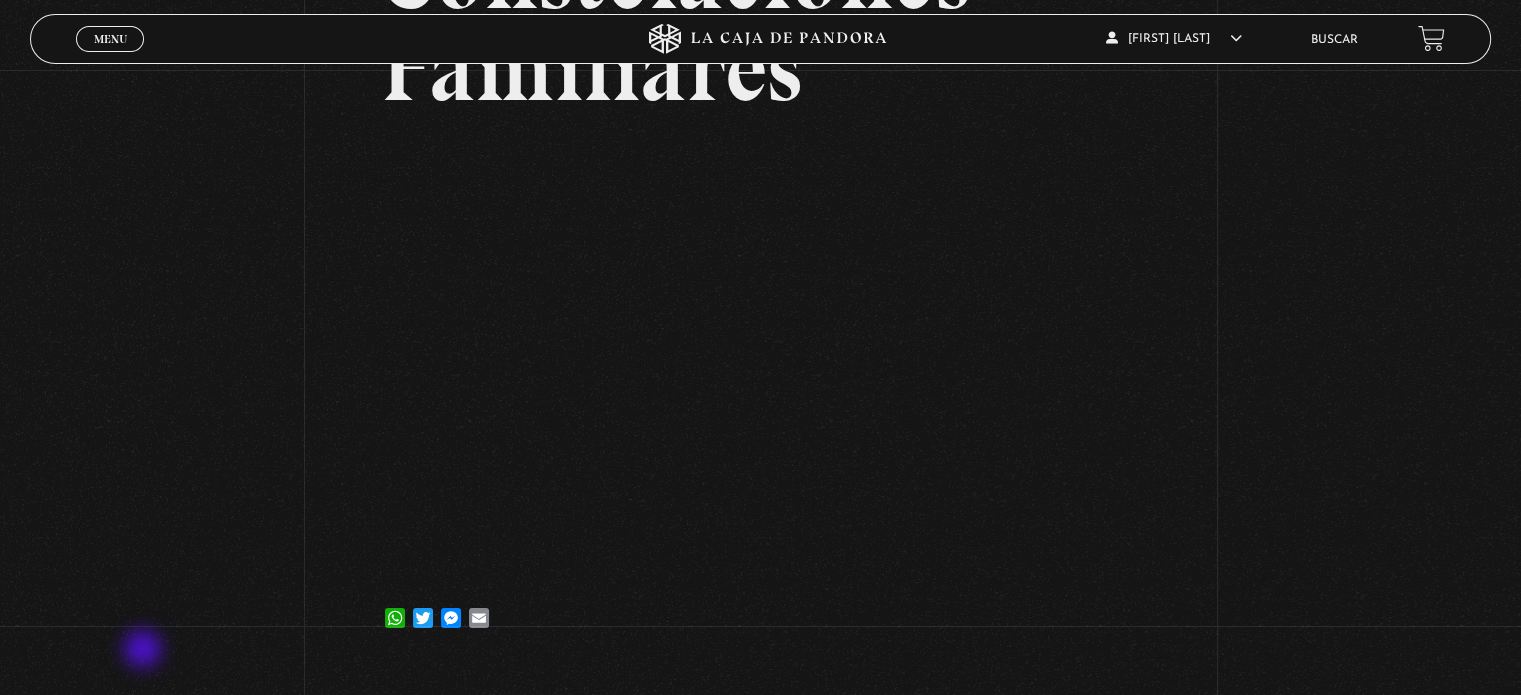 scroll, scrollTop: 249, scrollLeft: 0, axis: vertical 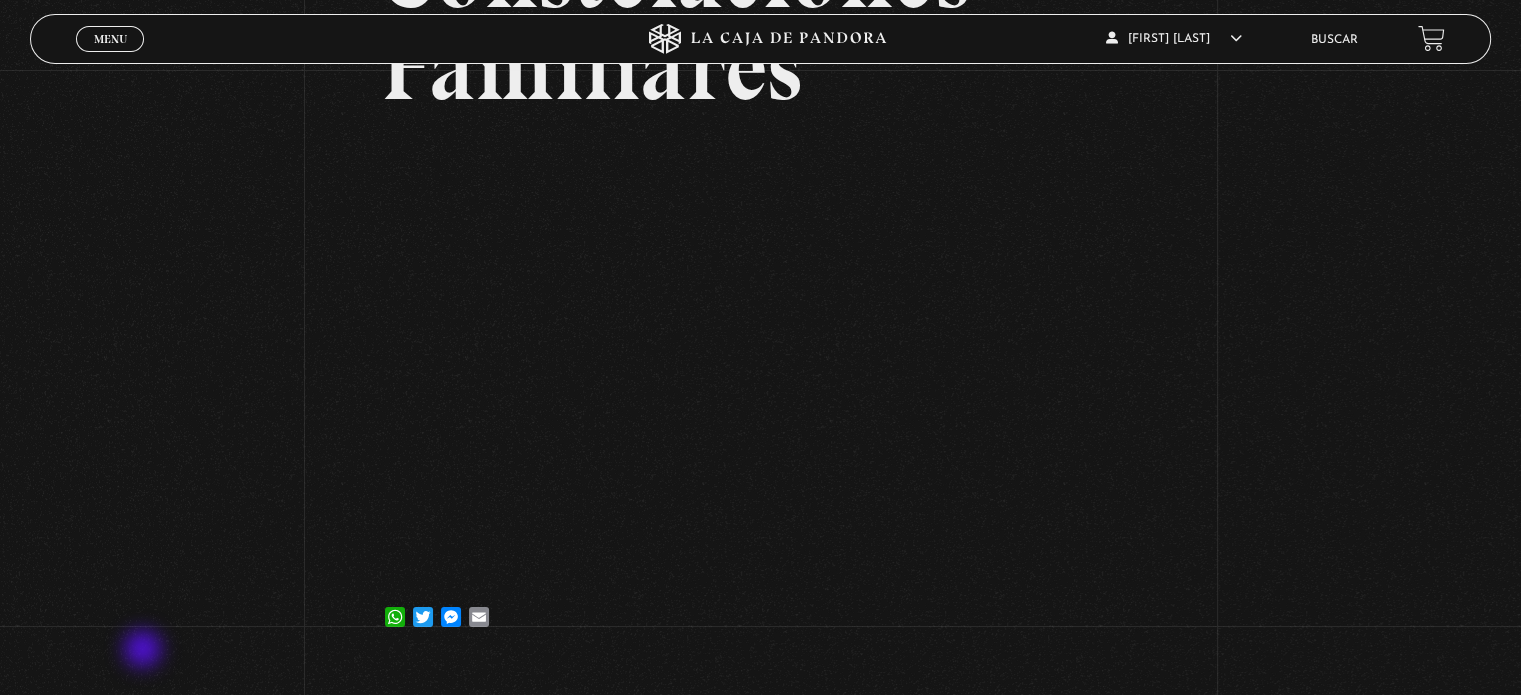 click on "Volver
[DAY] [MONTH], [YEAR]
Constelaciones Familiares
WhatsApp Twitter Messenger Email" at bounding box center [760, 242] 